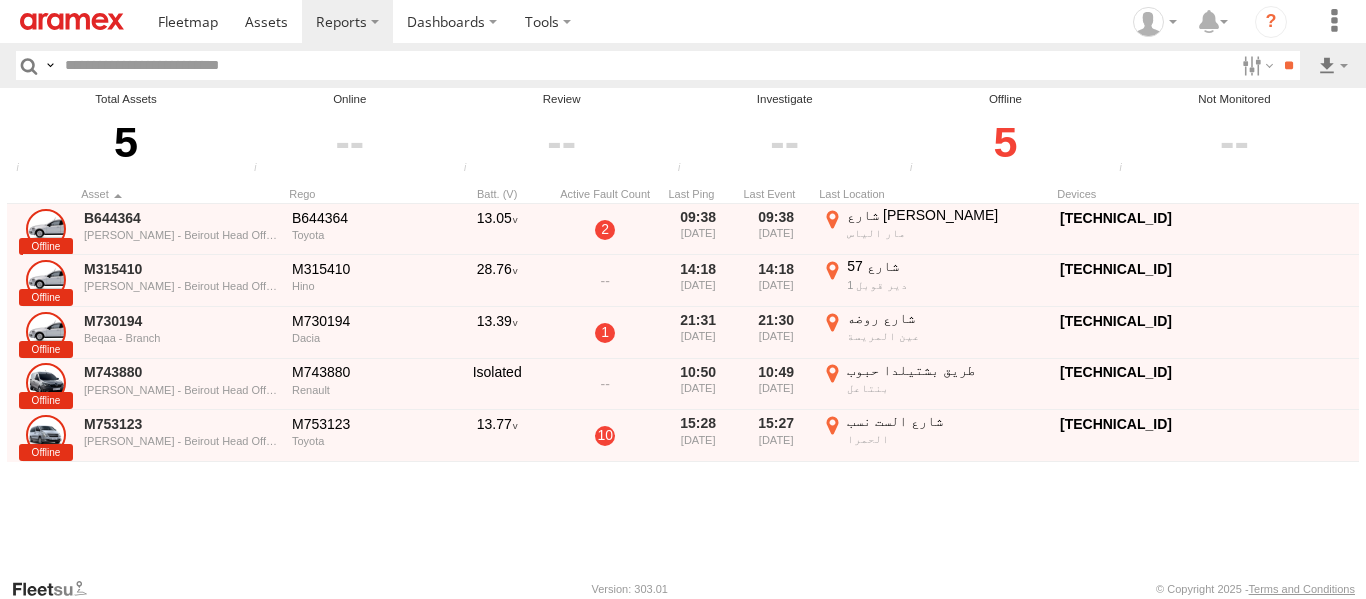 scroll, scrollTop: 0, scrollLeft: 0, axis: both 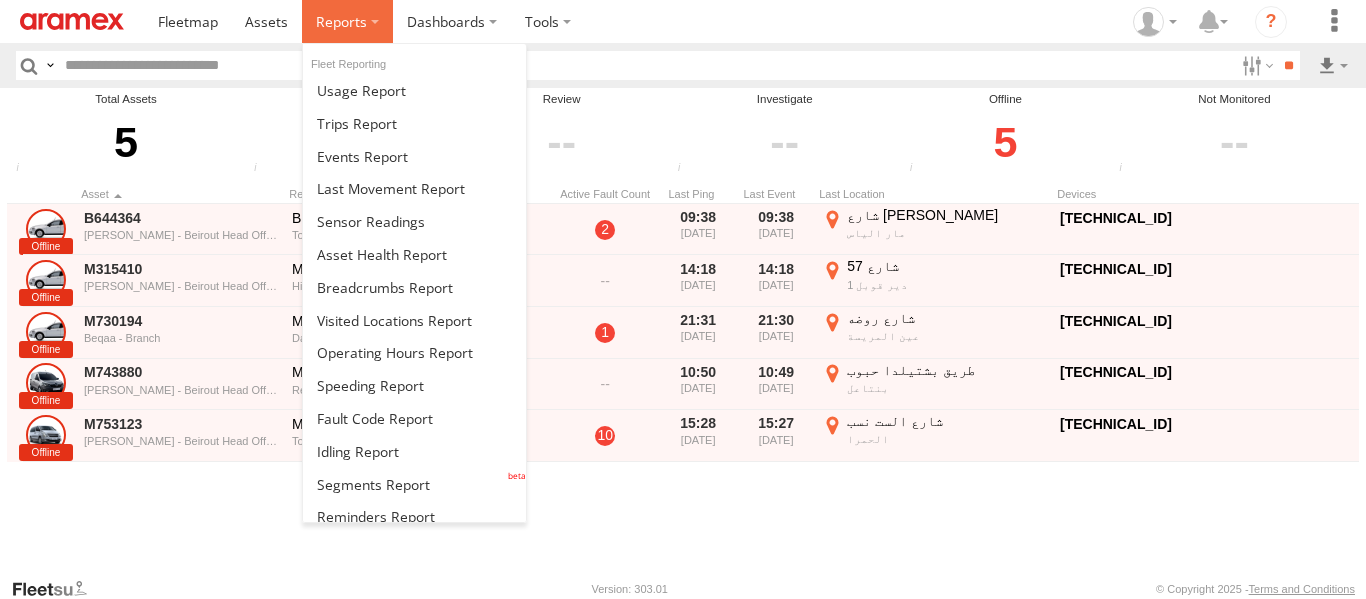 click at bounding box center [347, 21] 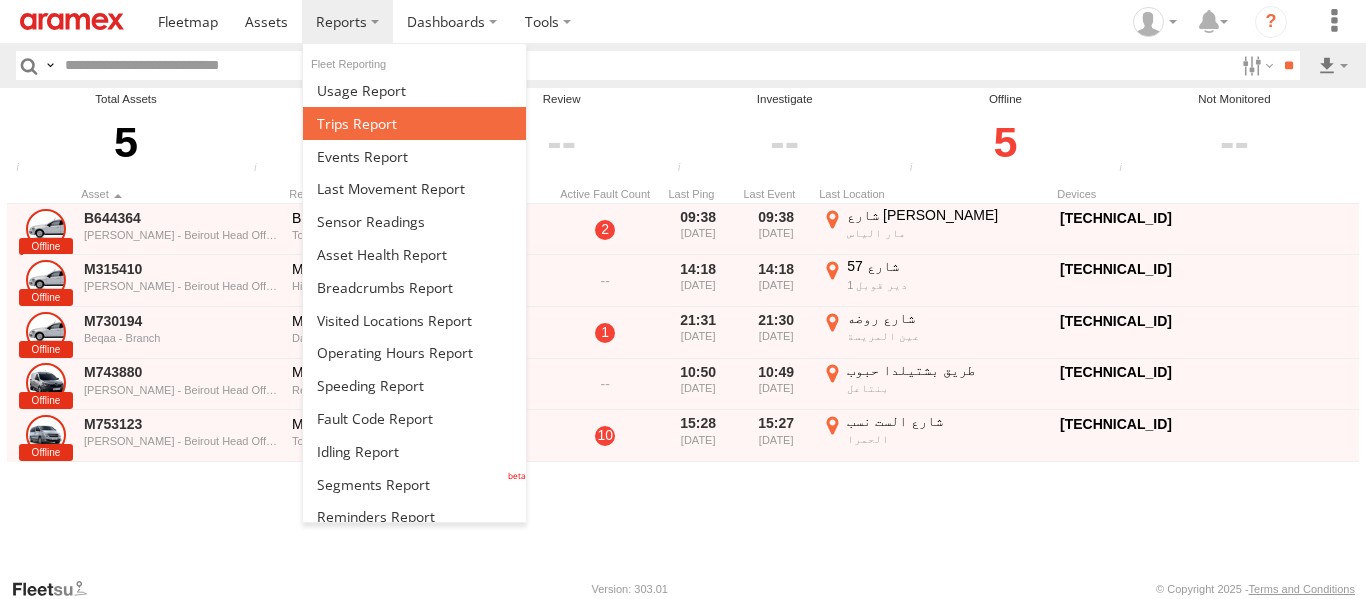 click at bounding box center (357, 123) 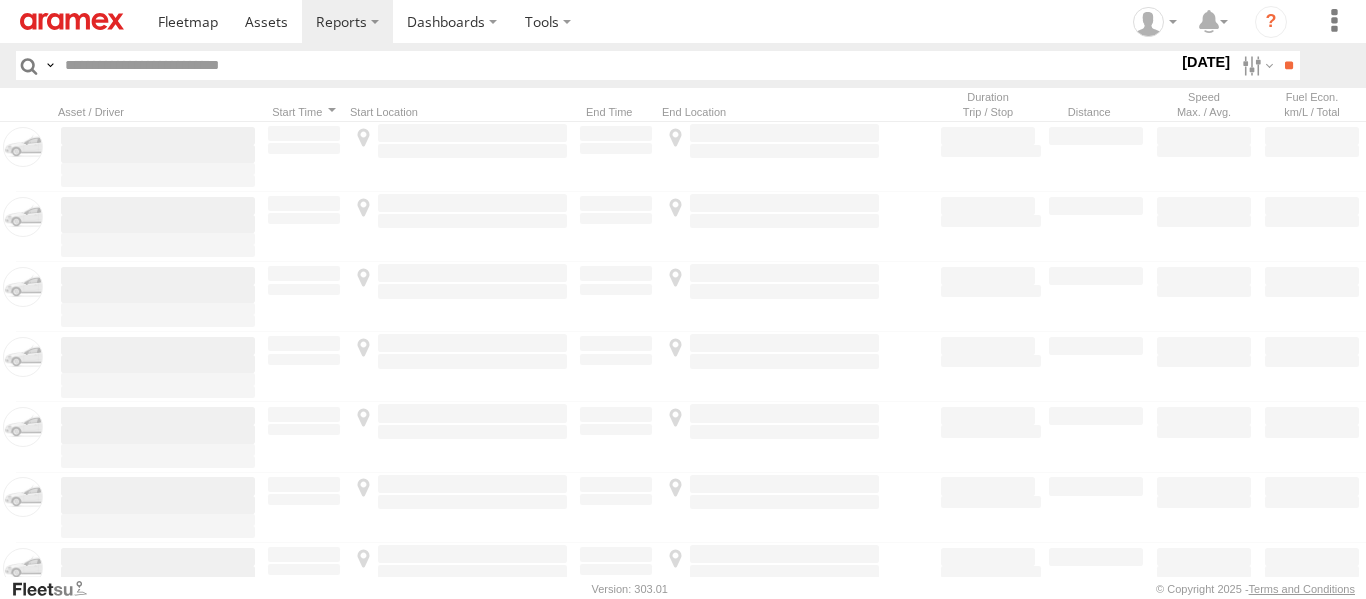 scroll, scrollTop: 0, scrollLeft: 0, axis: both 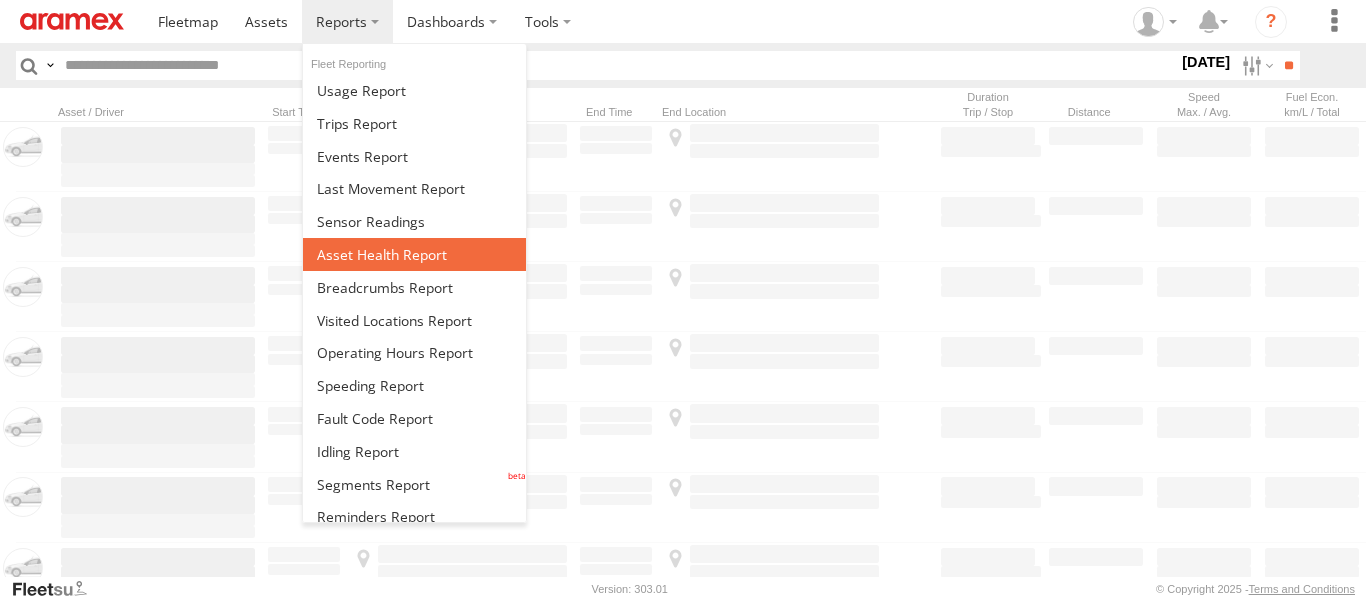 click at bounding box center [414, 254] 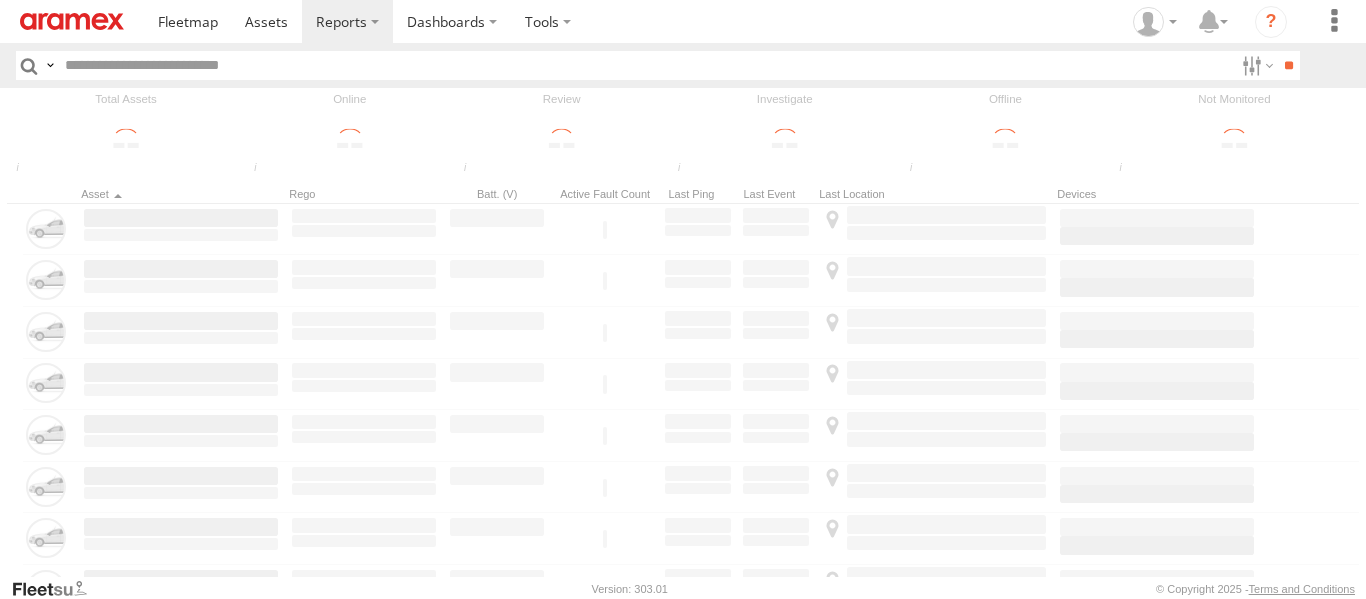 scroll, scrollTop: 0, scrollLeft: 0, axis: both 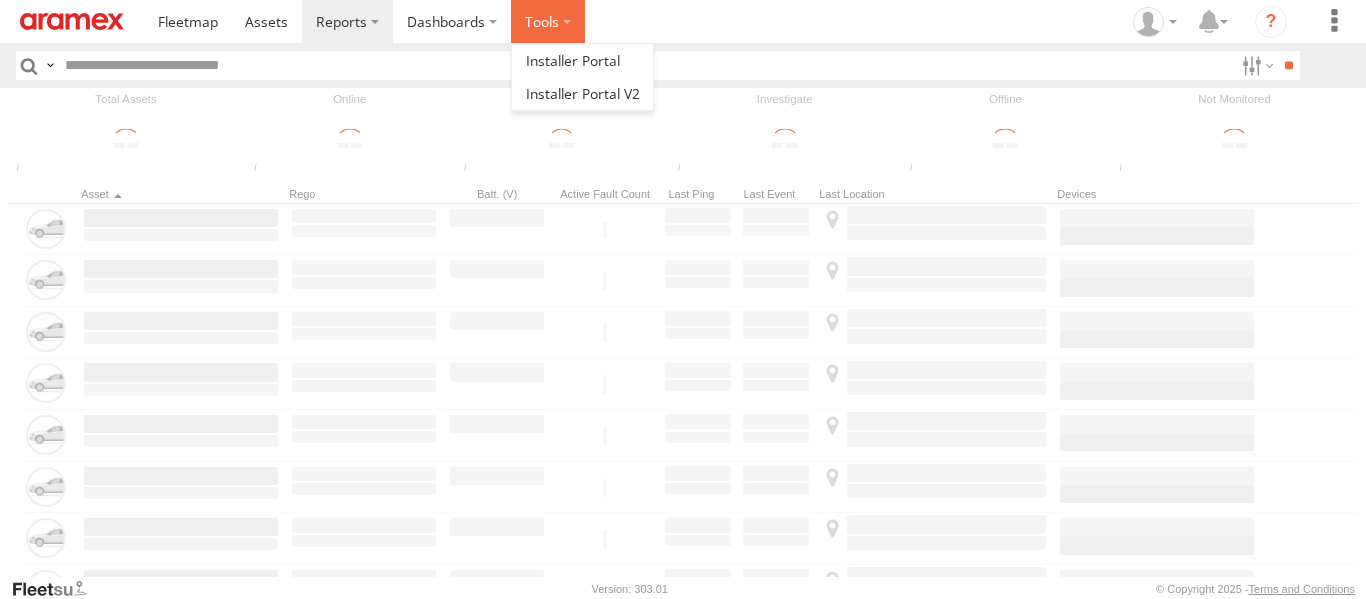 click at bounding box center [548, 21] 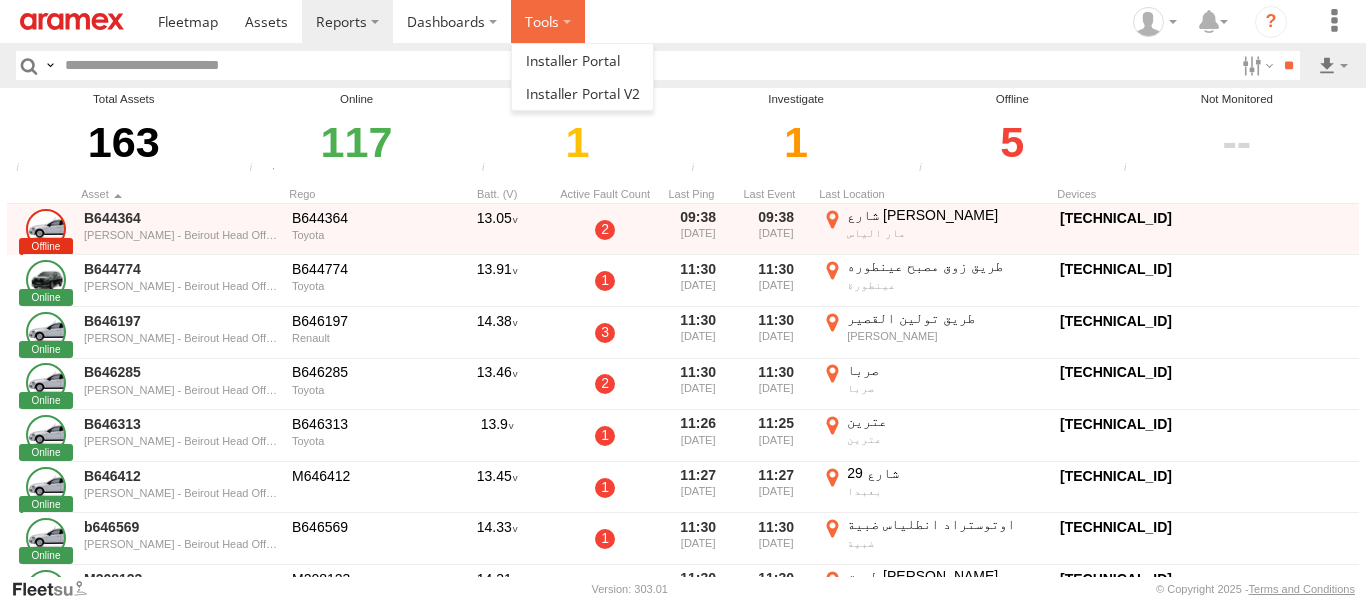 click at bounding box center (548, 21) 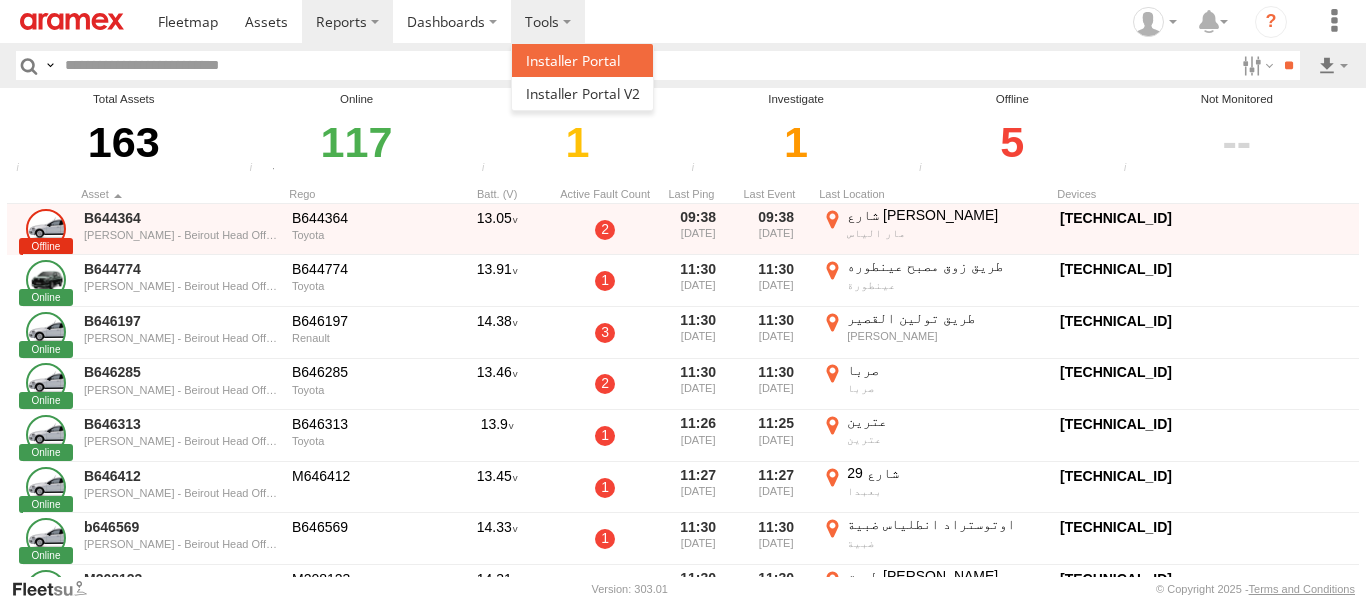click at bounding box center (583, 60) 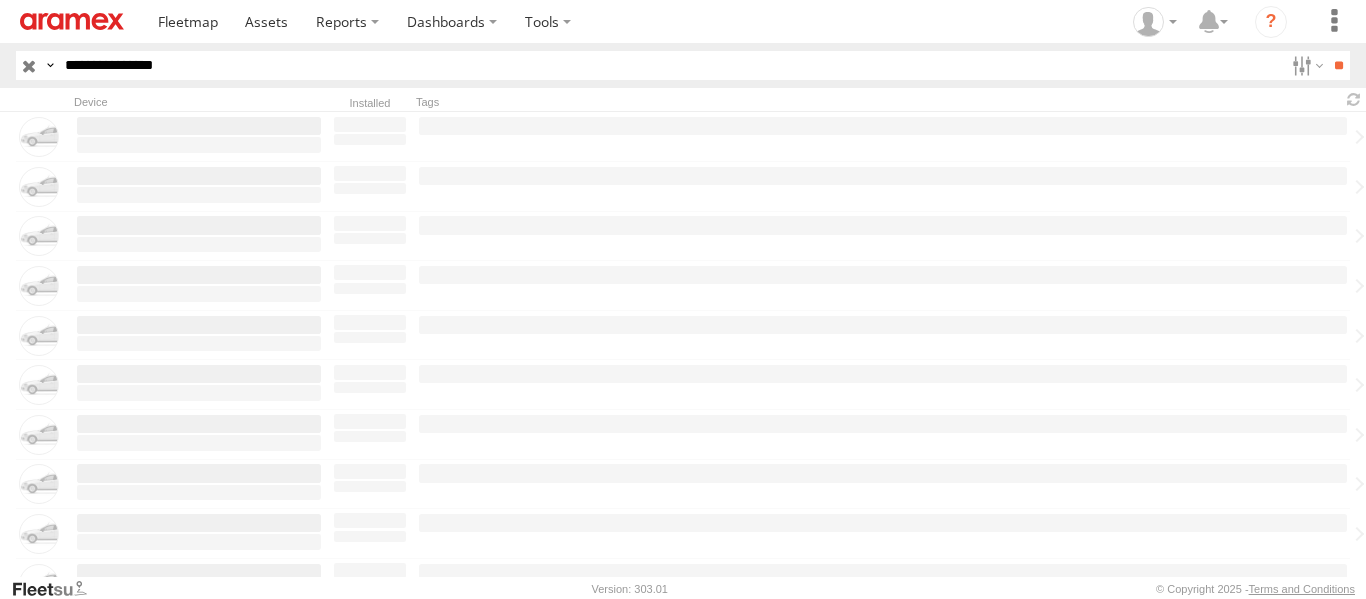 scroll, scrollTop: 0, scrollLeft: 0, axis: both 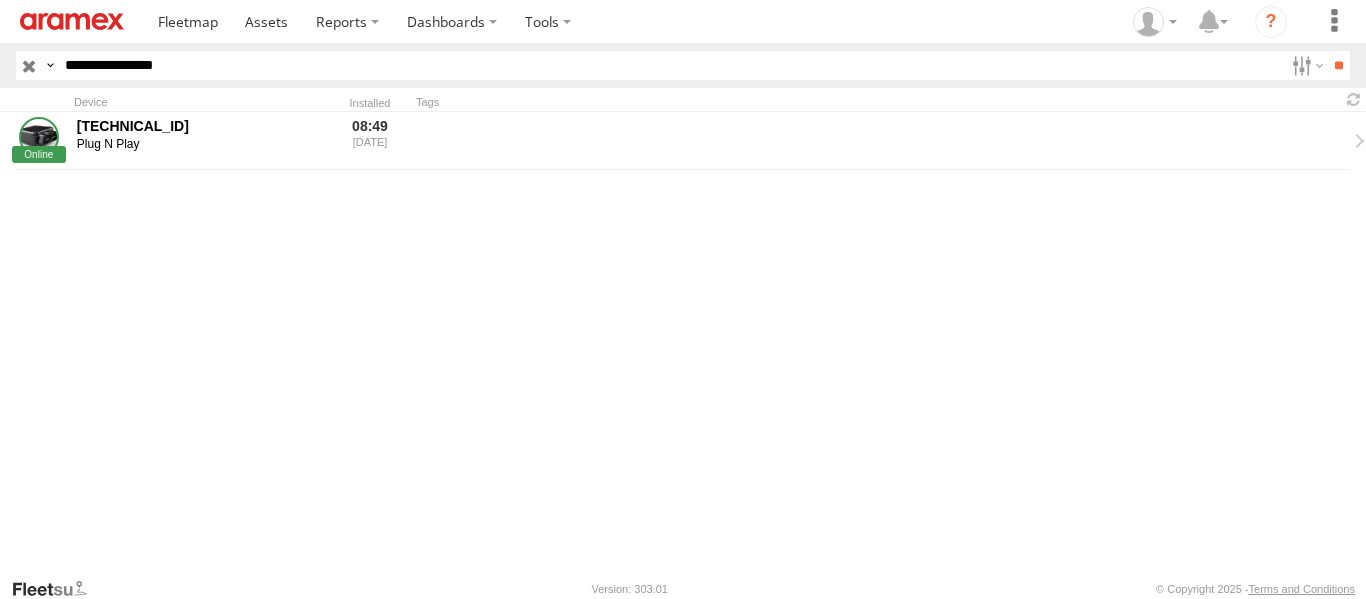 drag, startPoint x: 279, startPoint y: 58, endPoint x: -380, endPoint y: 107, distance: 660.8192 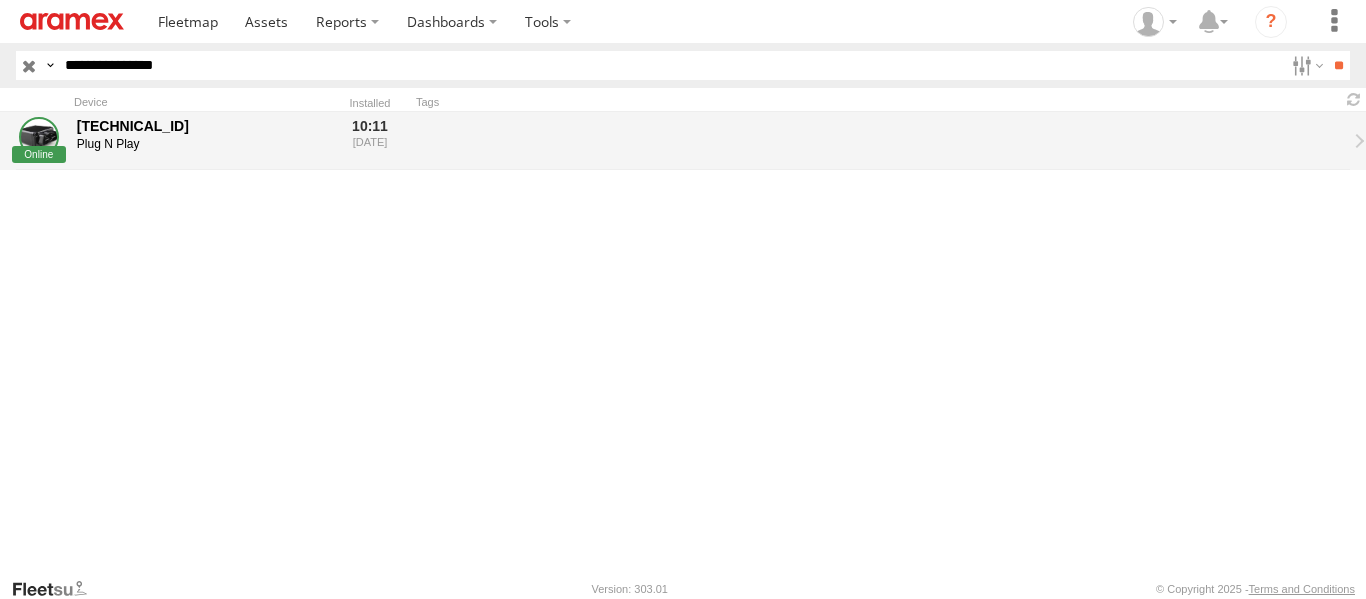 click on "353635119771018" at bounding box center (199, 126) 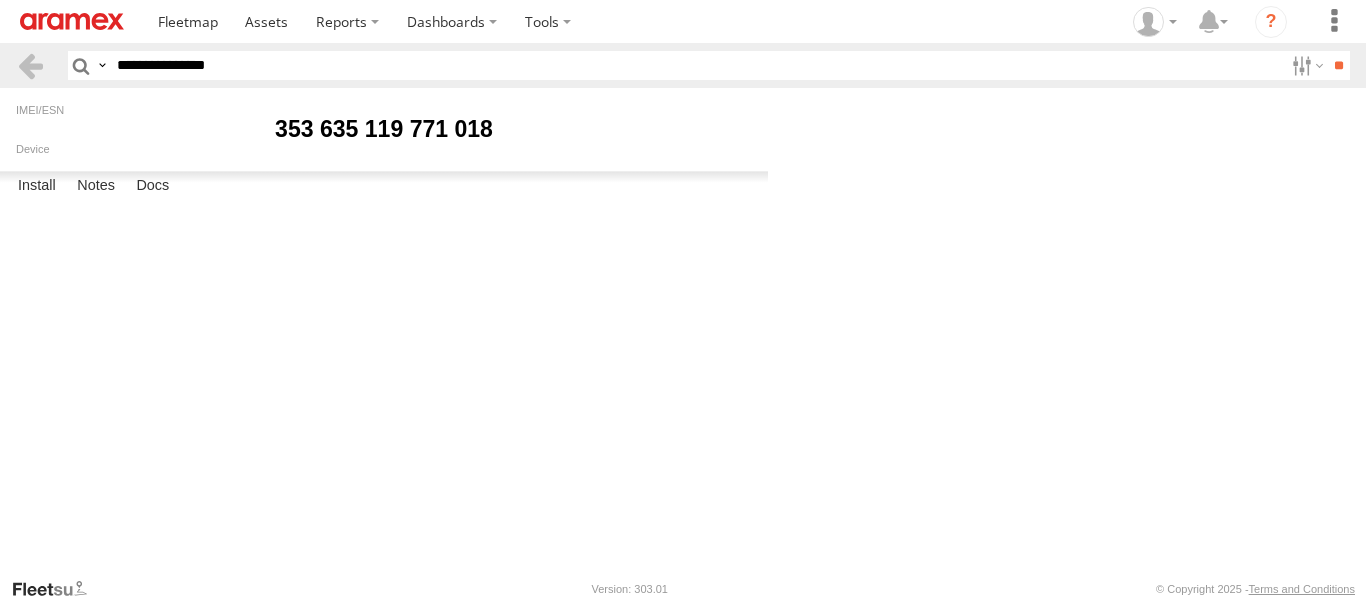 scroll, scrollTop: 0, scrollLeft: 0, axis: both 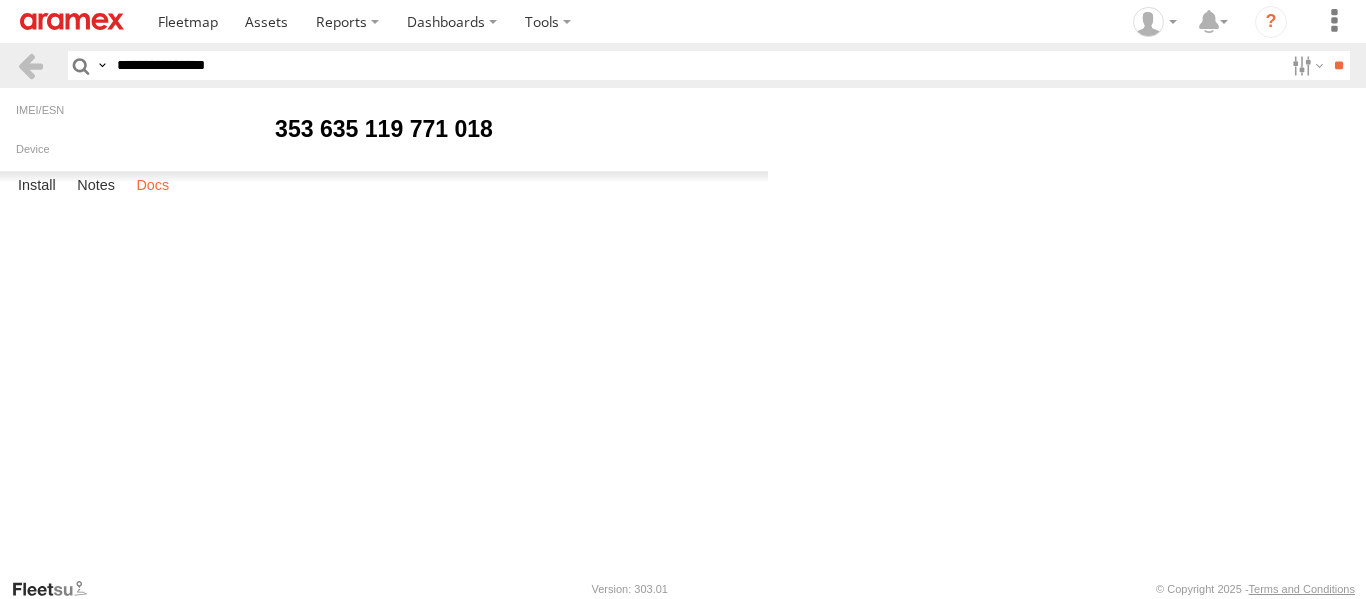 click on "Docs" at bounding box center [152, 186] 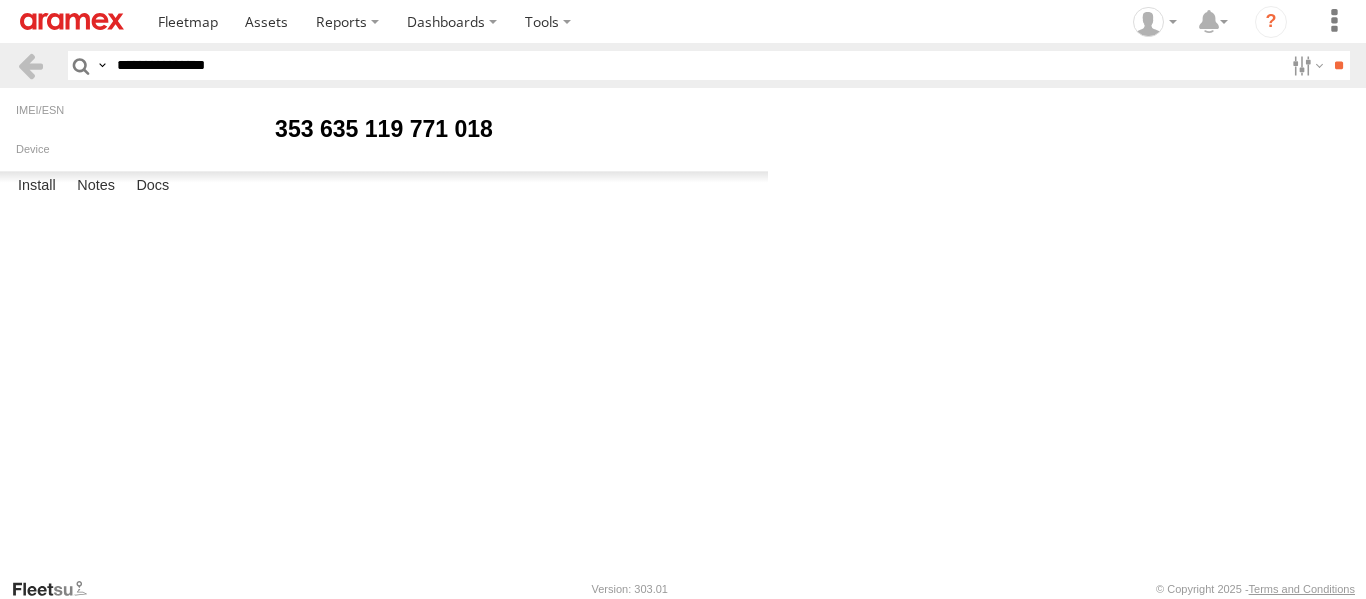 click at bounding box center (0, 0) 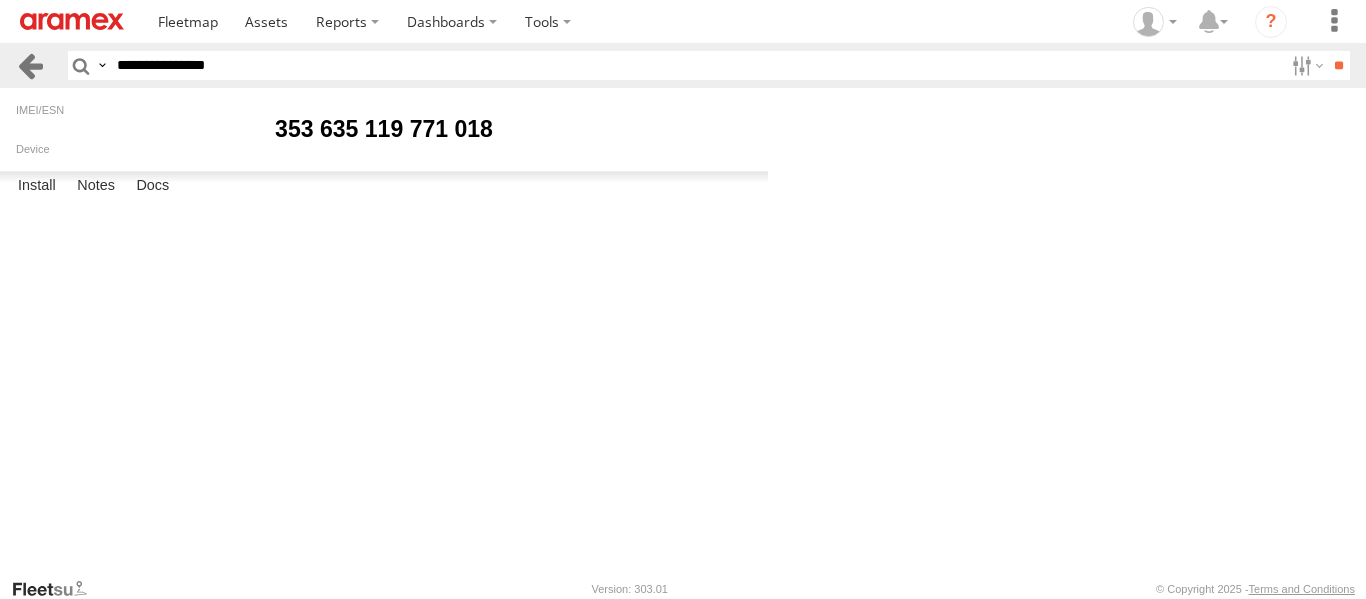 click at bounding box center [30, 65] 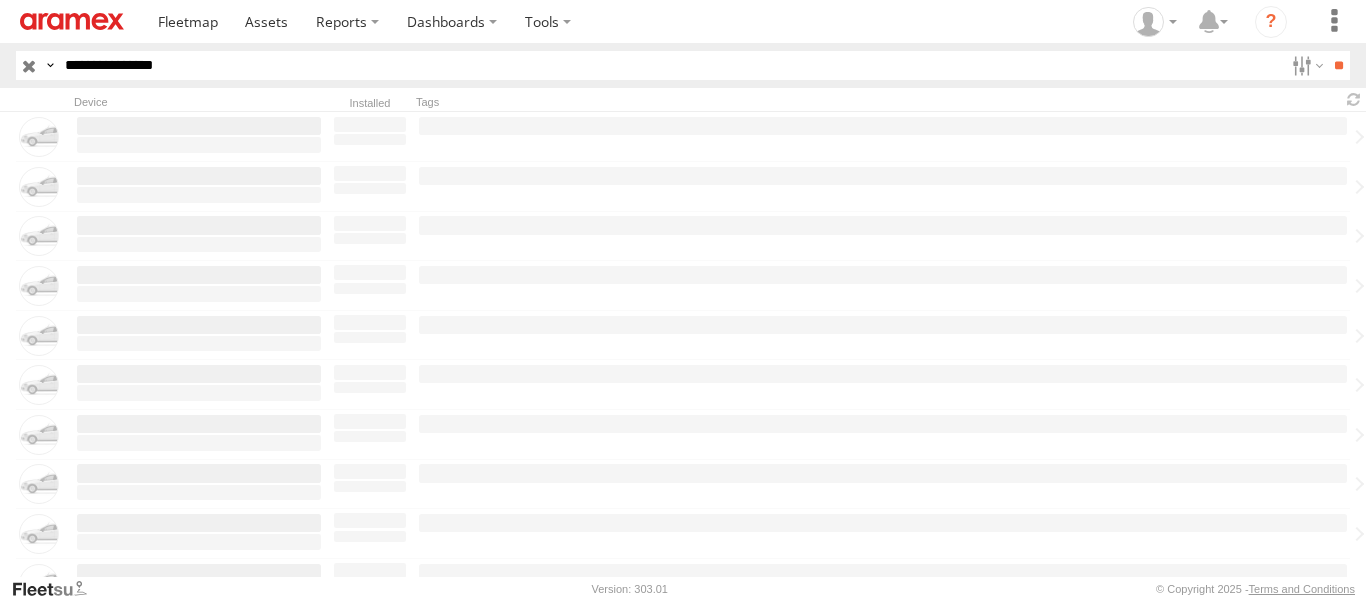 scroll, scrollTop: 0, scrollLeft: 0, axis: both 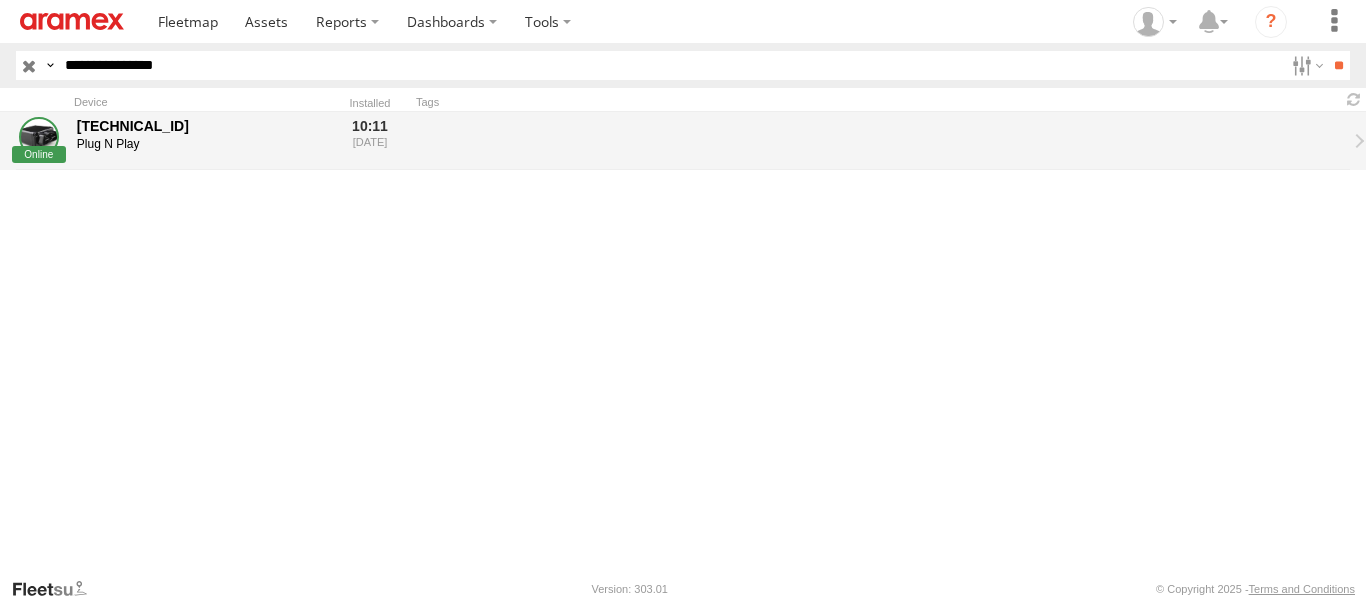 click on "353635119771018" at bounding box center [199, 126] 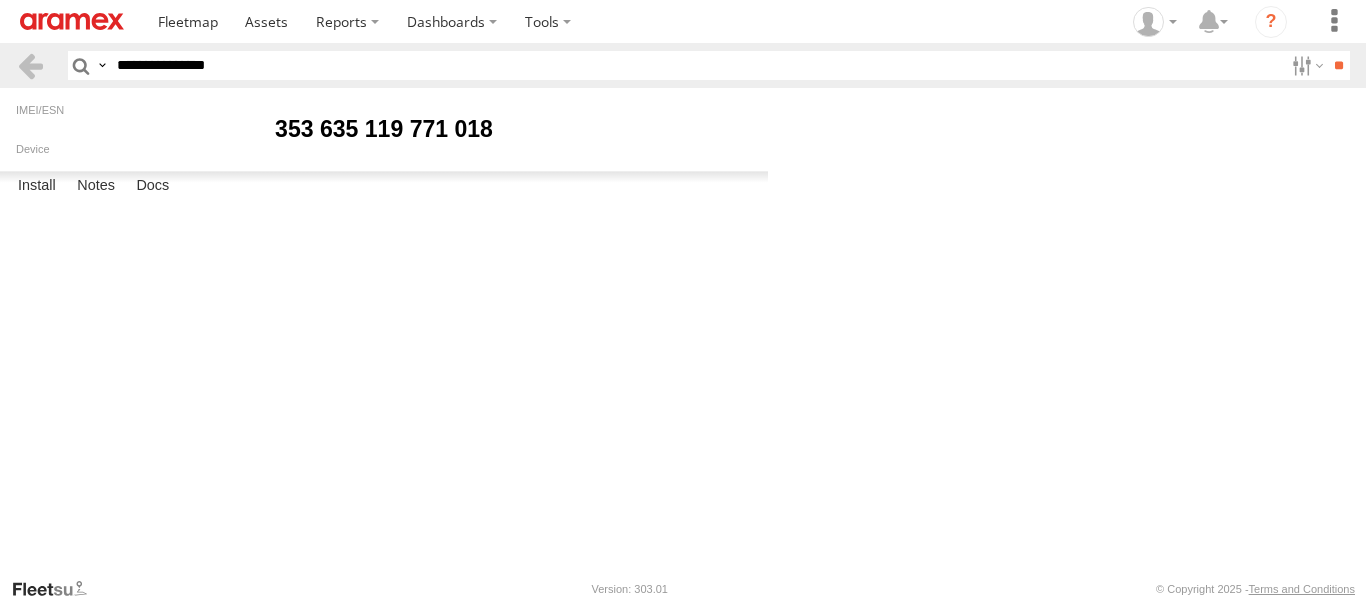 scroll, scrollTop: 0, scrollLeft: 0, axis: both 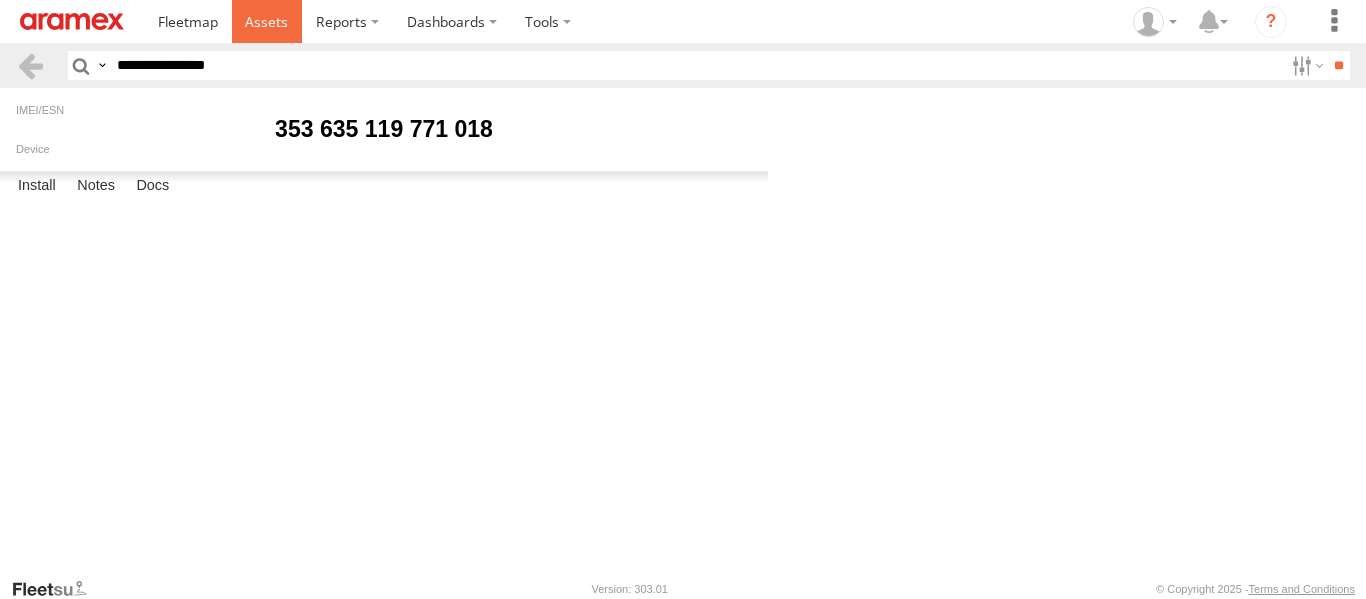 click at bounding box center [266, 21] 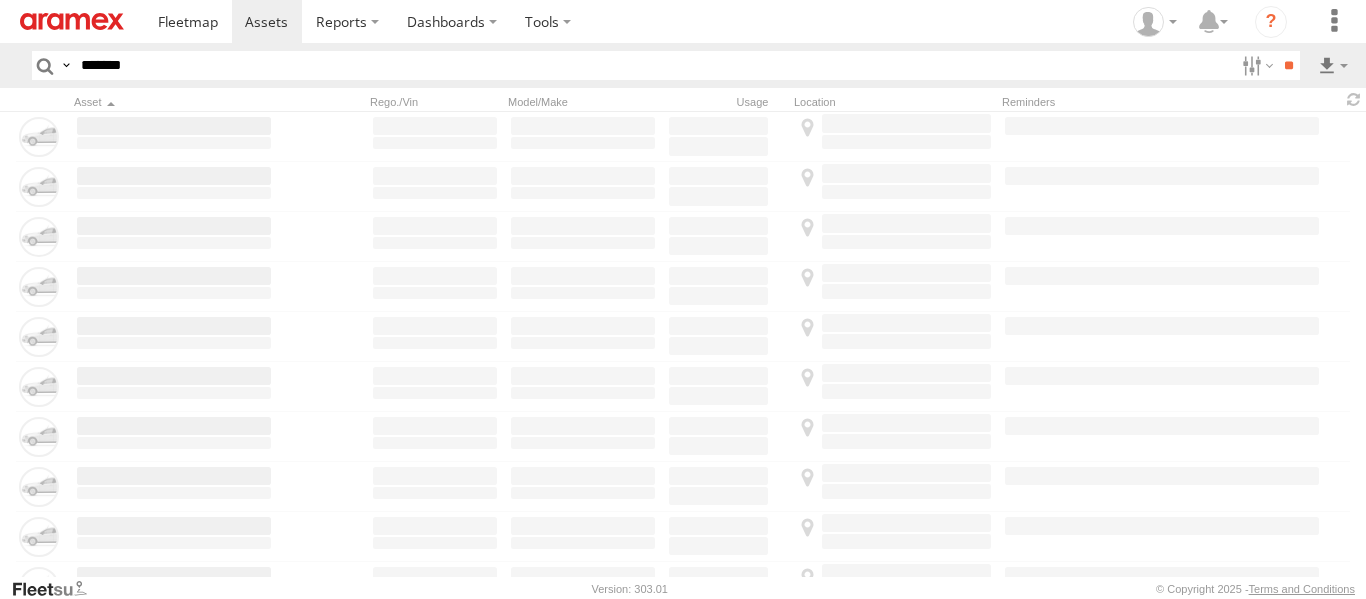 scroll, scrollTop: 0, scrollLeft: 0, axis: both 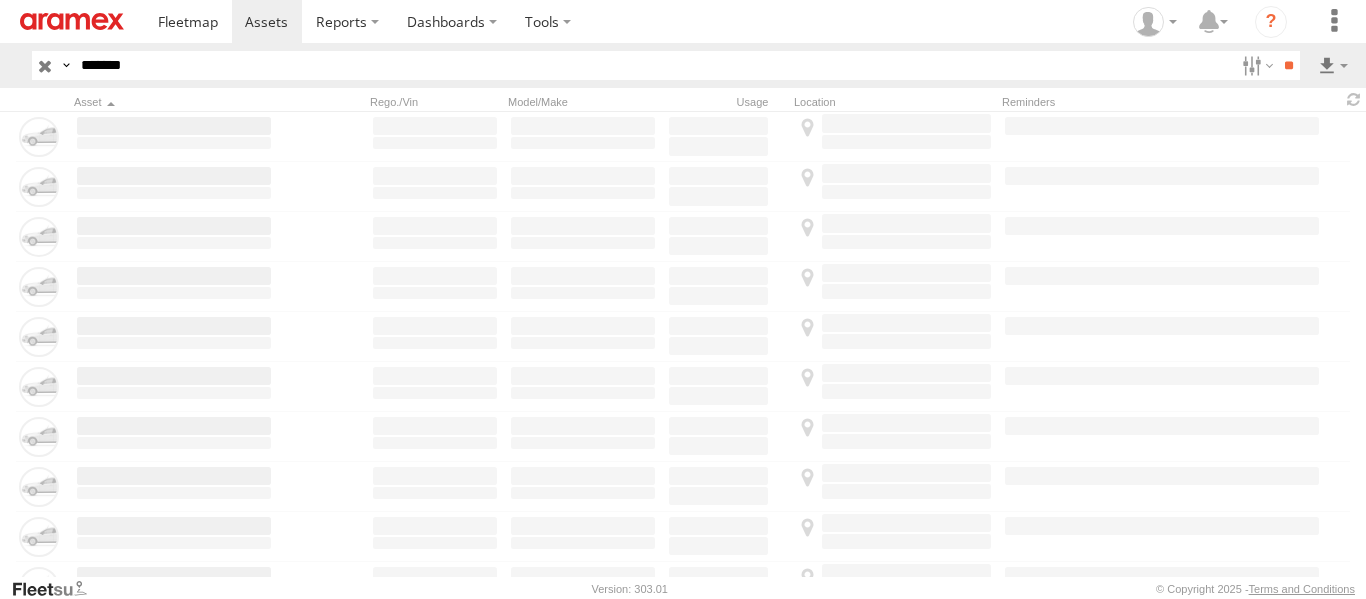 click on "*******" at bounding box center (653, 65) 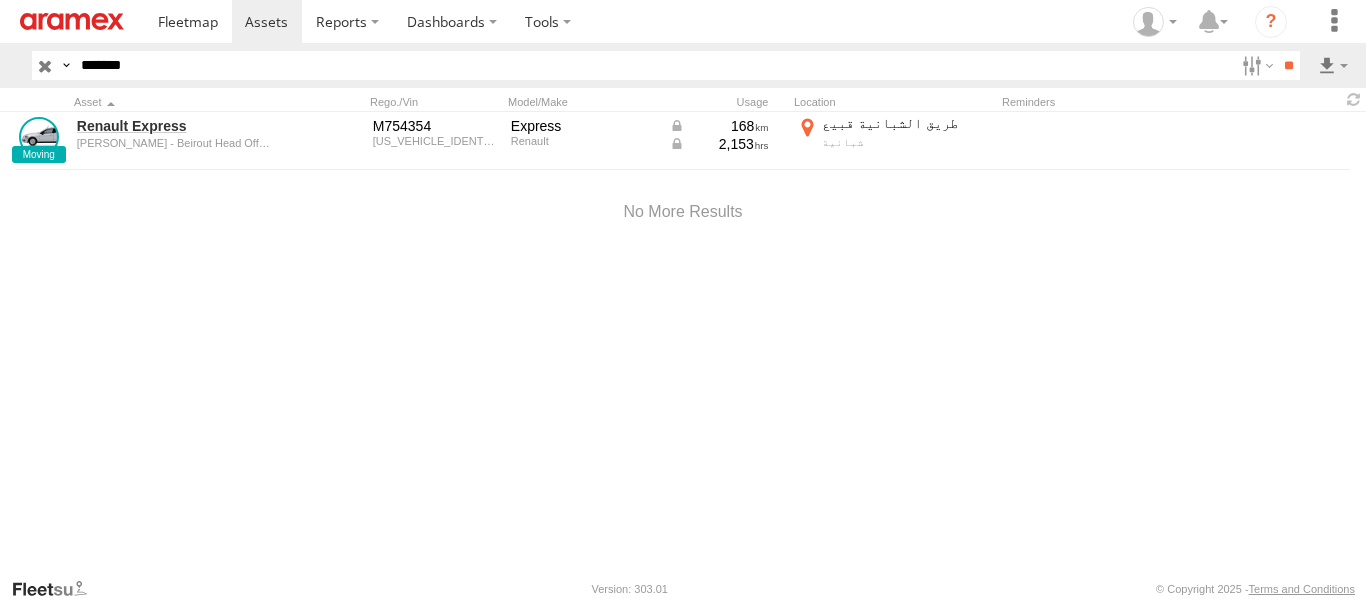 paste on "********" 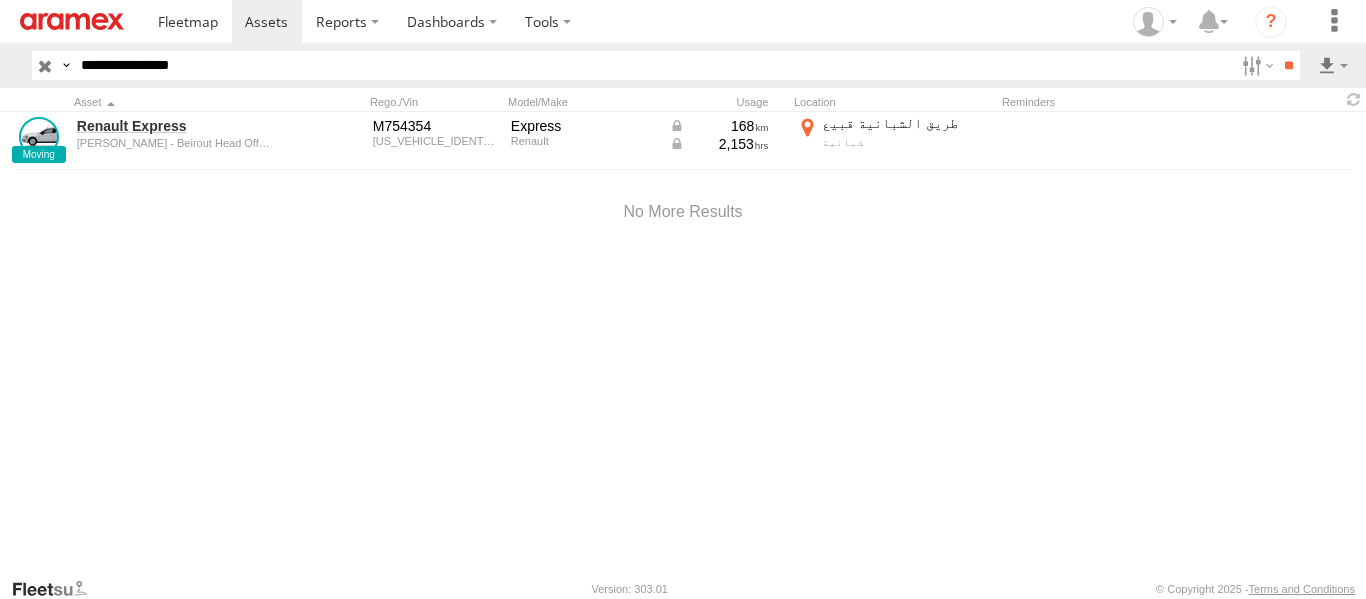 click on "**" at bounding box center (1288, 65) 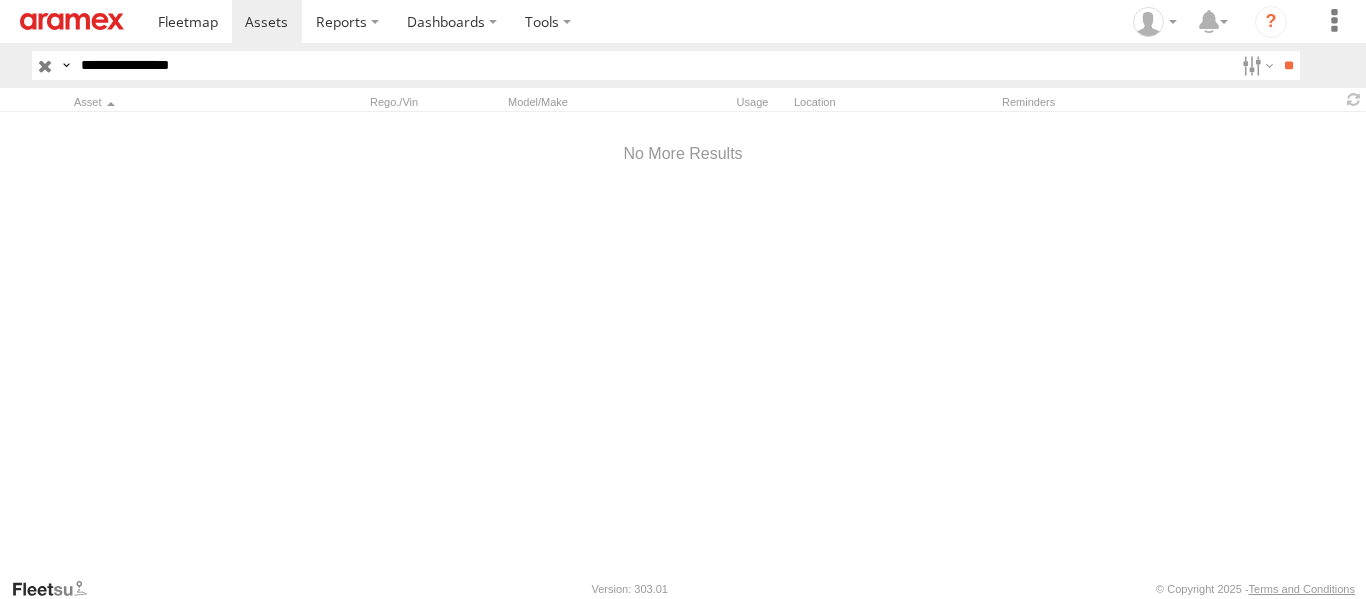 drag, startPoint x: 210, startPoint y: 74, endPoint x: 56, endPoint y: 71, distance: 154.02922 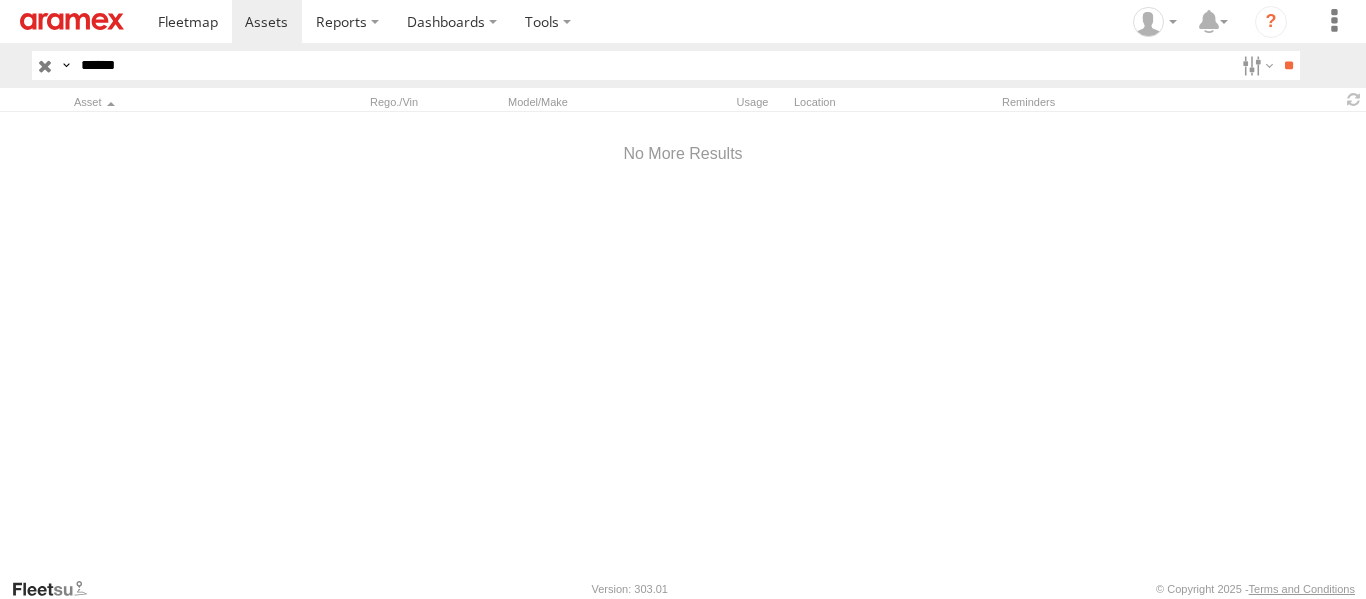 type on "******" 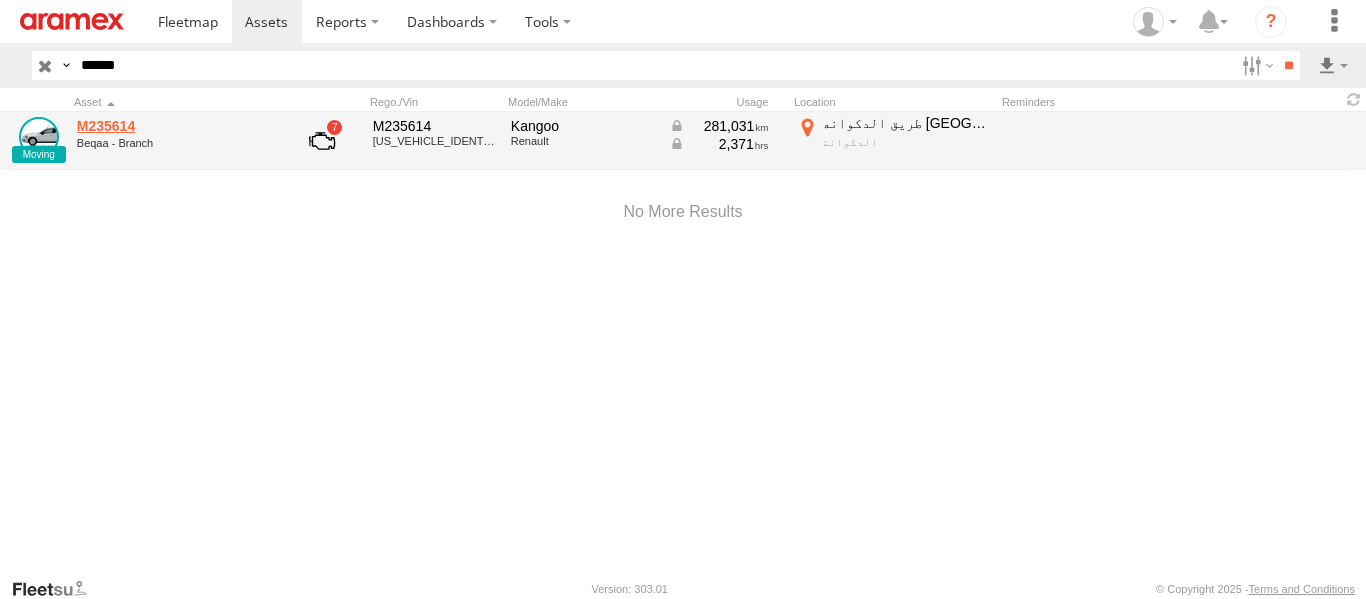 click on "M235614" at bounding box center [174, 126] 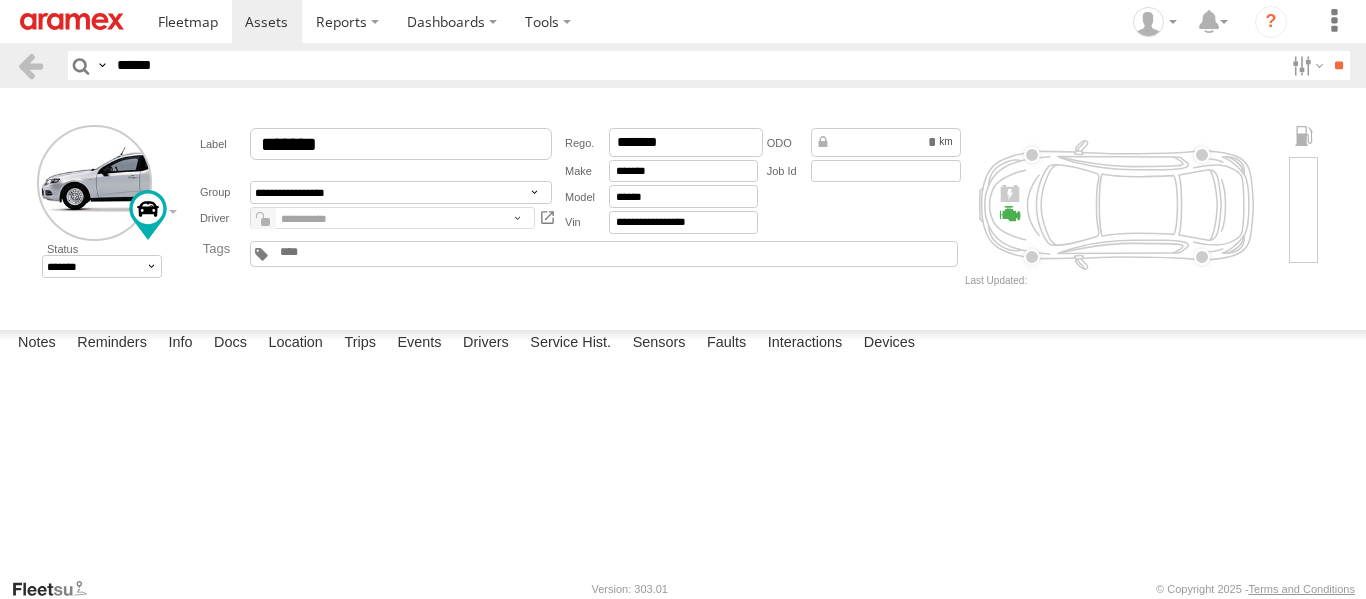 scroll, scrollTop: 0, scrollLeft: 0, axis: both 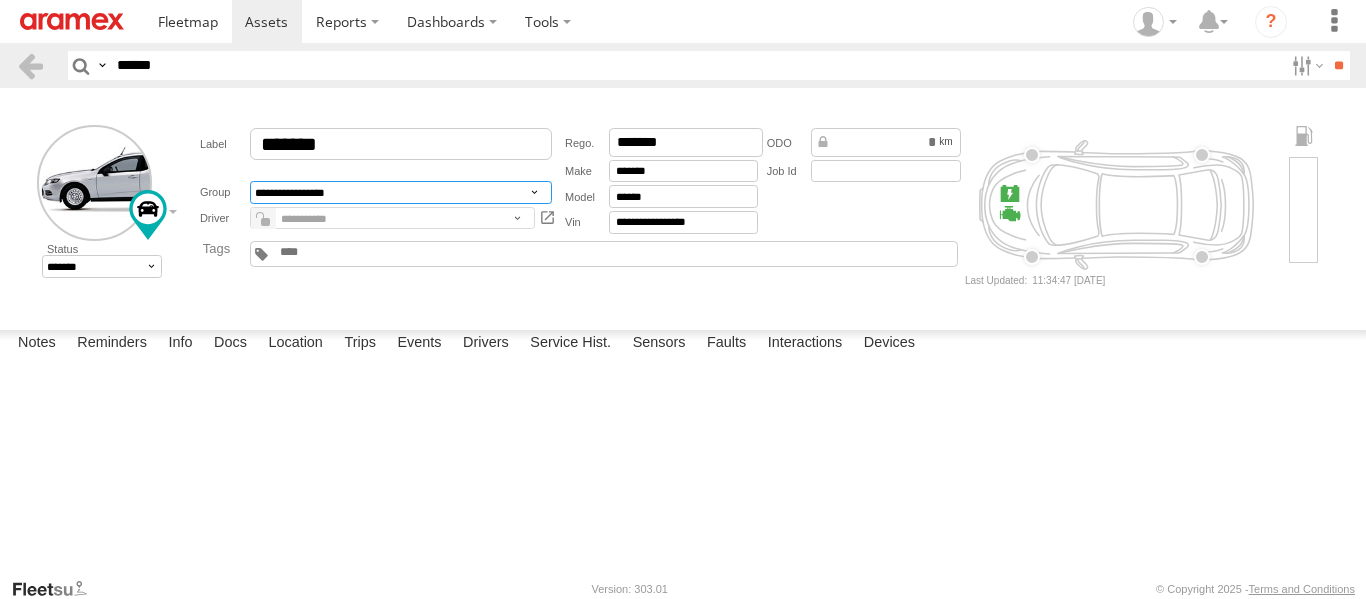 click on "**********" at bounding box center (401, 192) 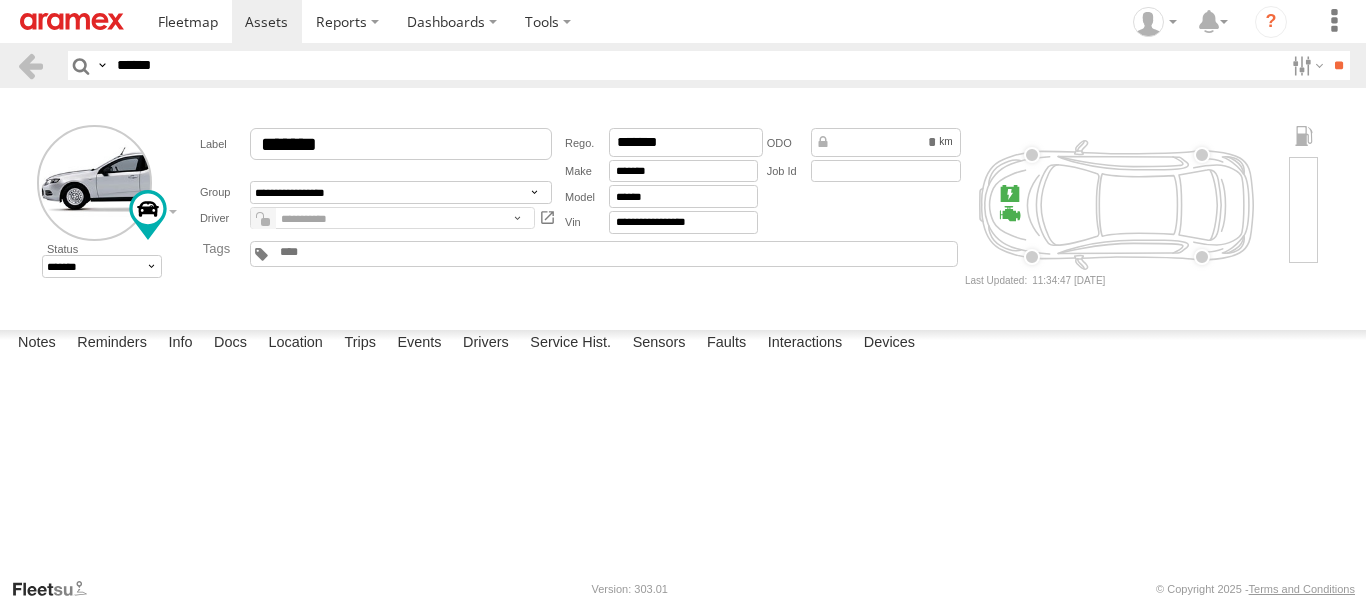 click on "**********" at bounding box center (683, 205) 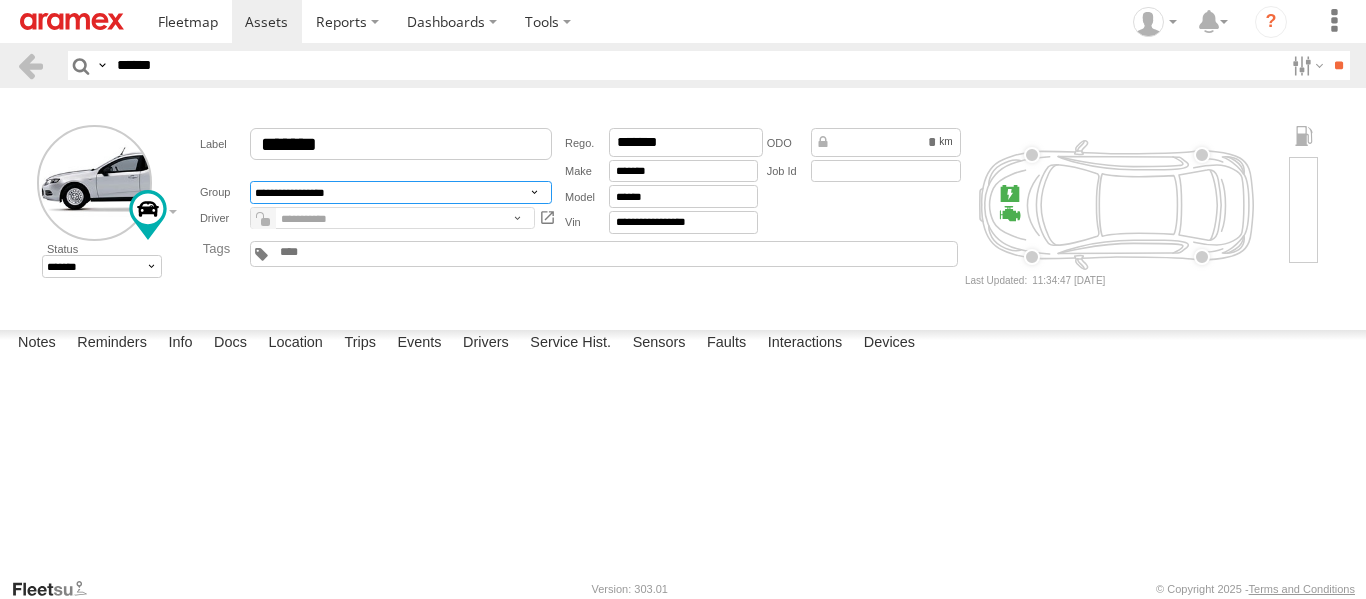 click on "**********" at bounding box center [401, 192] 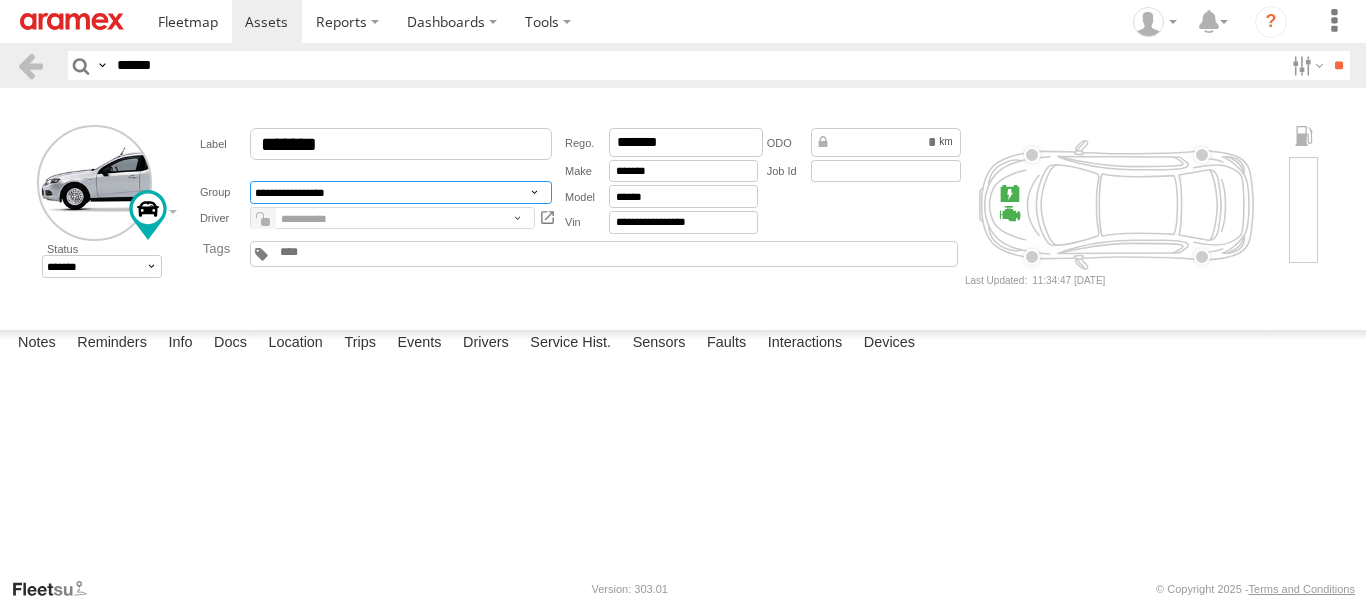select on "*****" 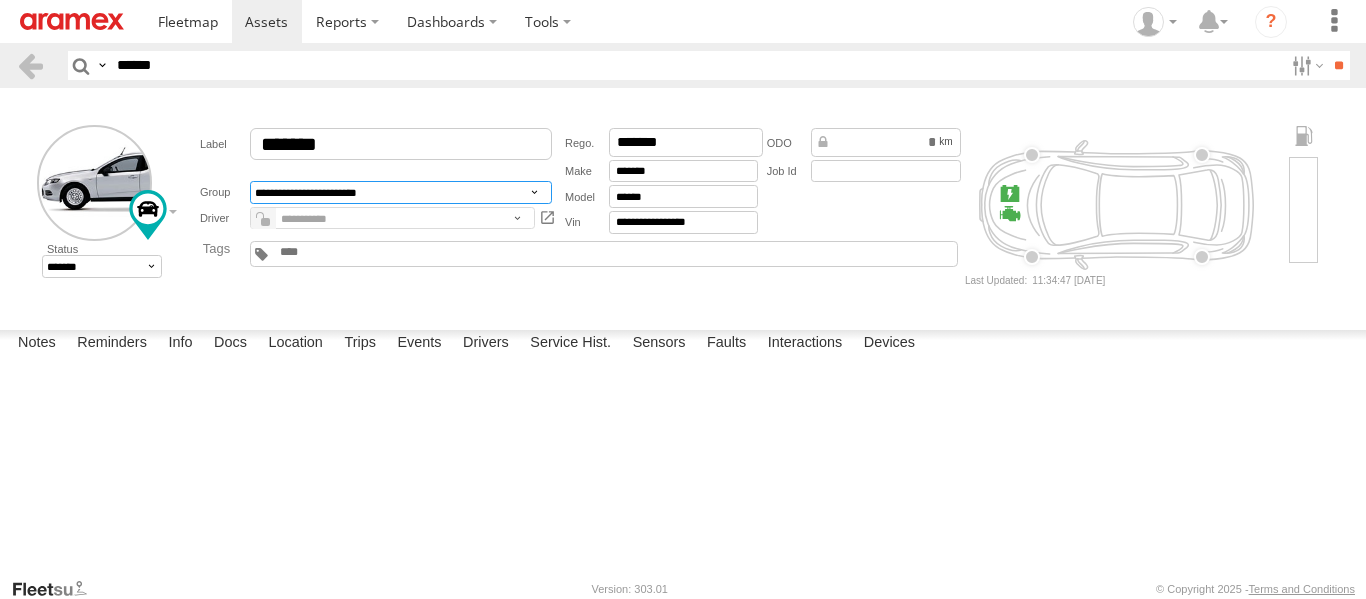 click on "**********" at bounding box center (401, 192) 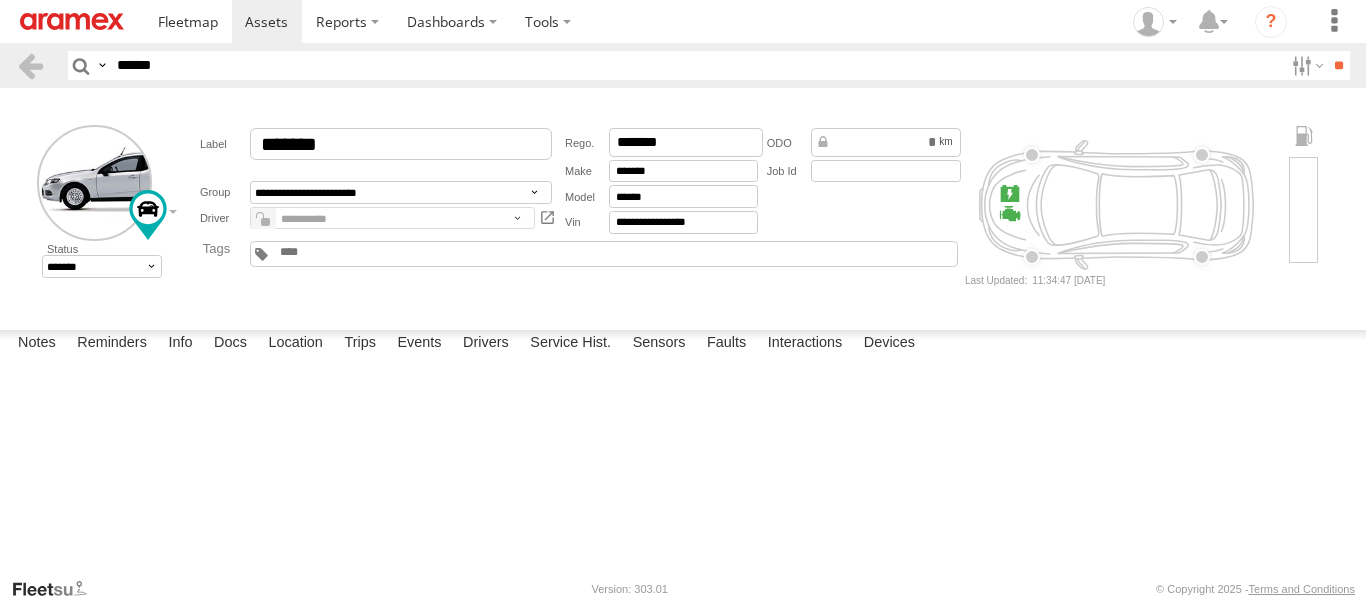 click on "**********" at bounding box center (573, 205) 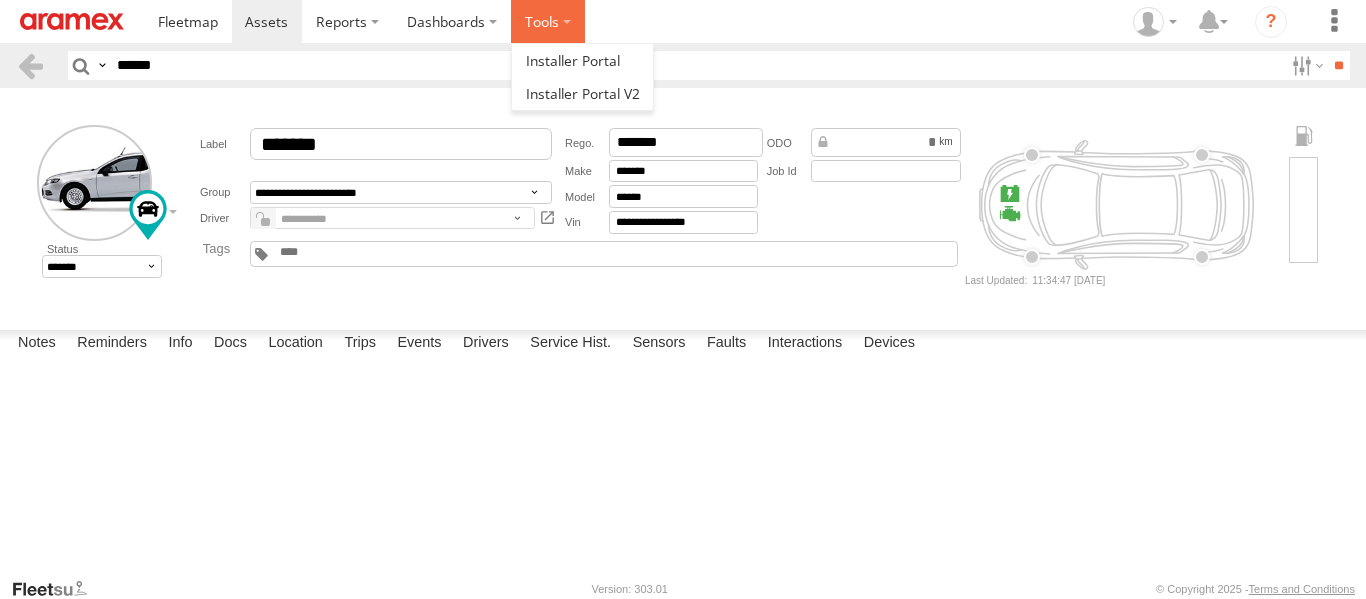 click at bounding box center (548, 21) 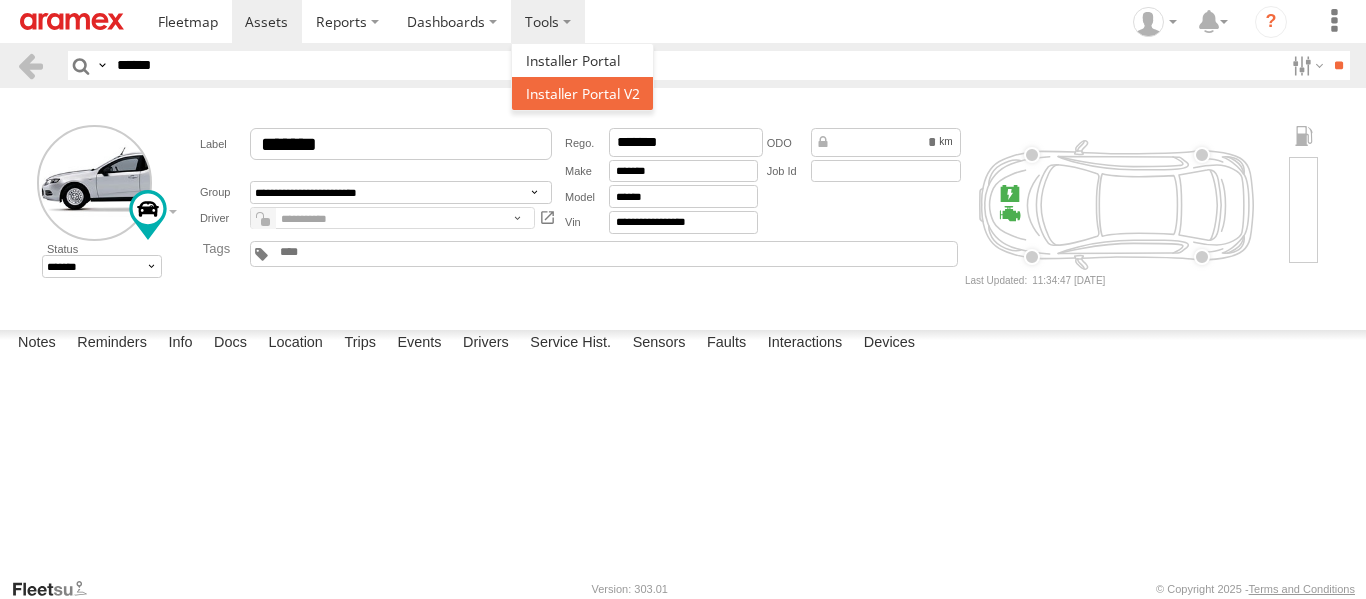 click at bounding box center [583, 93] 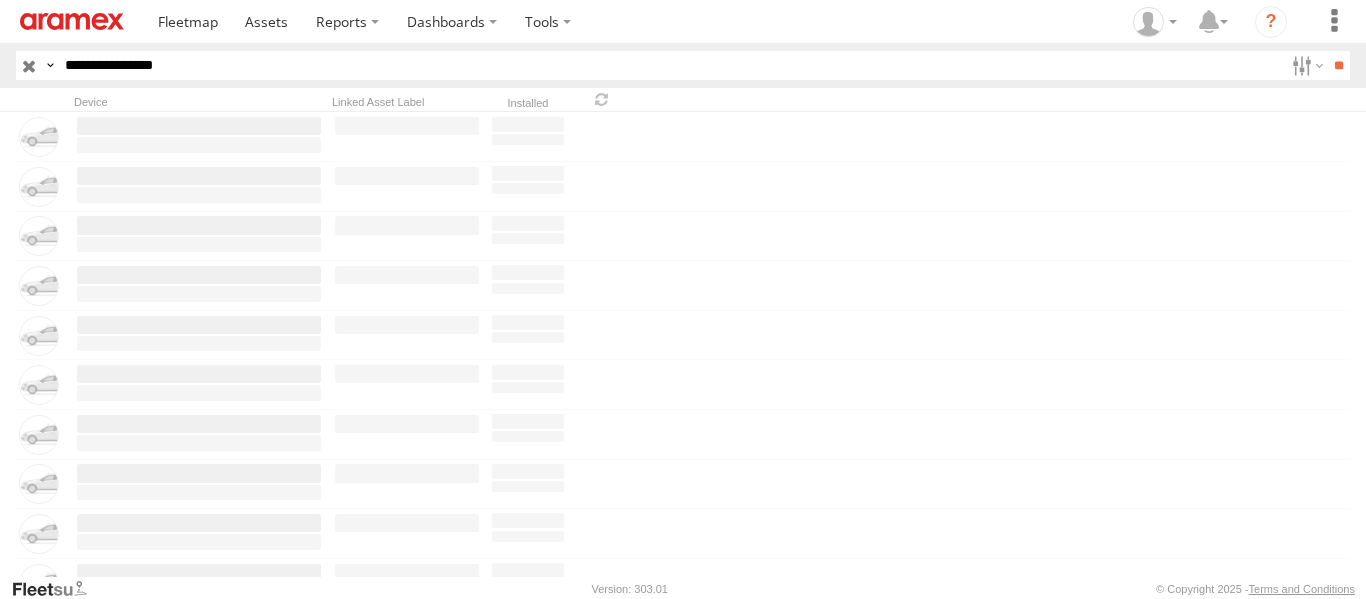 scroll, scrollTop: 0, scrollLeft: 0, axis: both 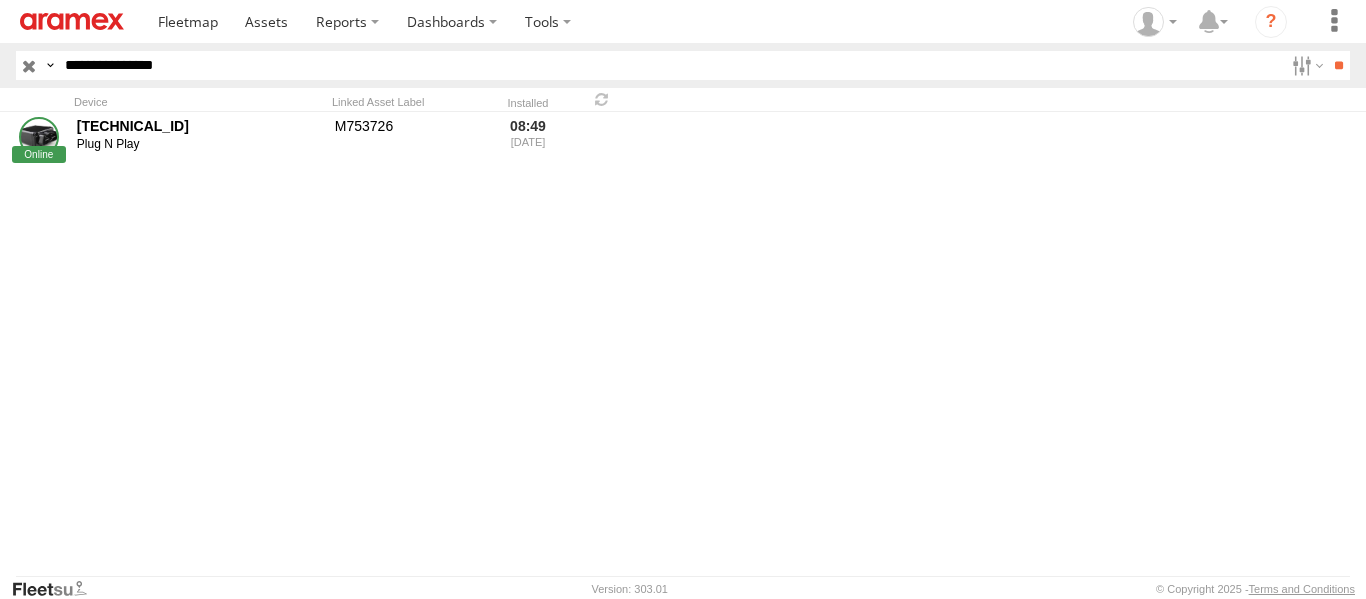 type on "**********" 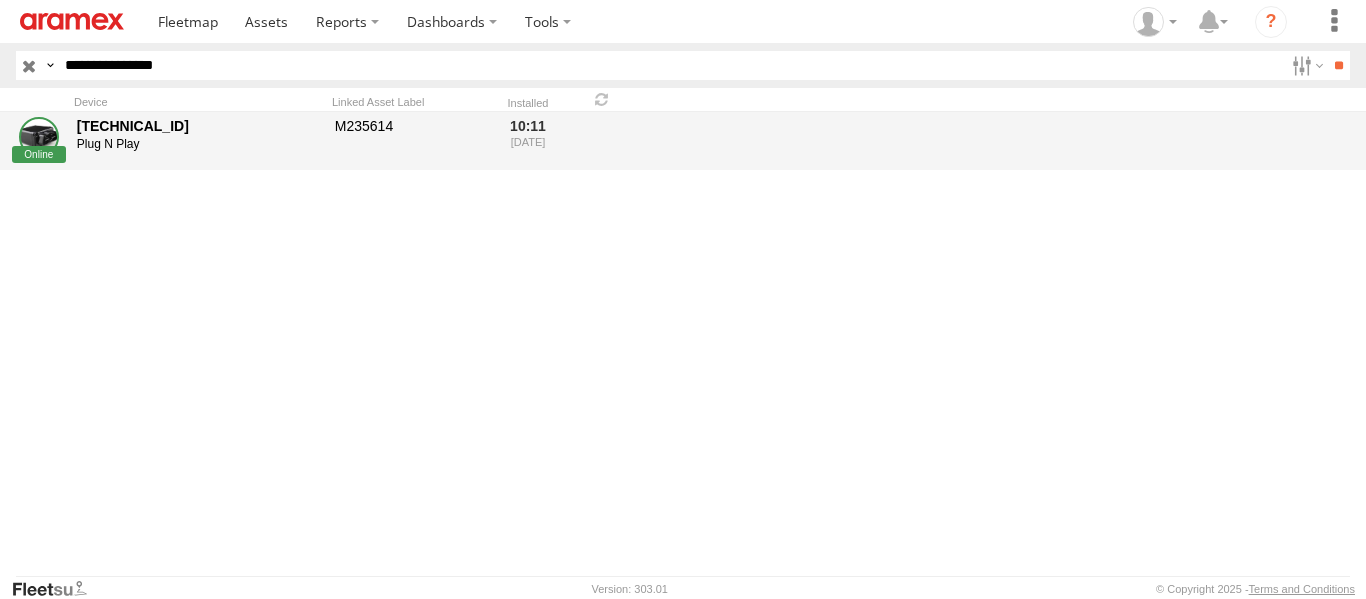click on "353635119771018
Plug N Play" at bounding box center [199, 141] 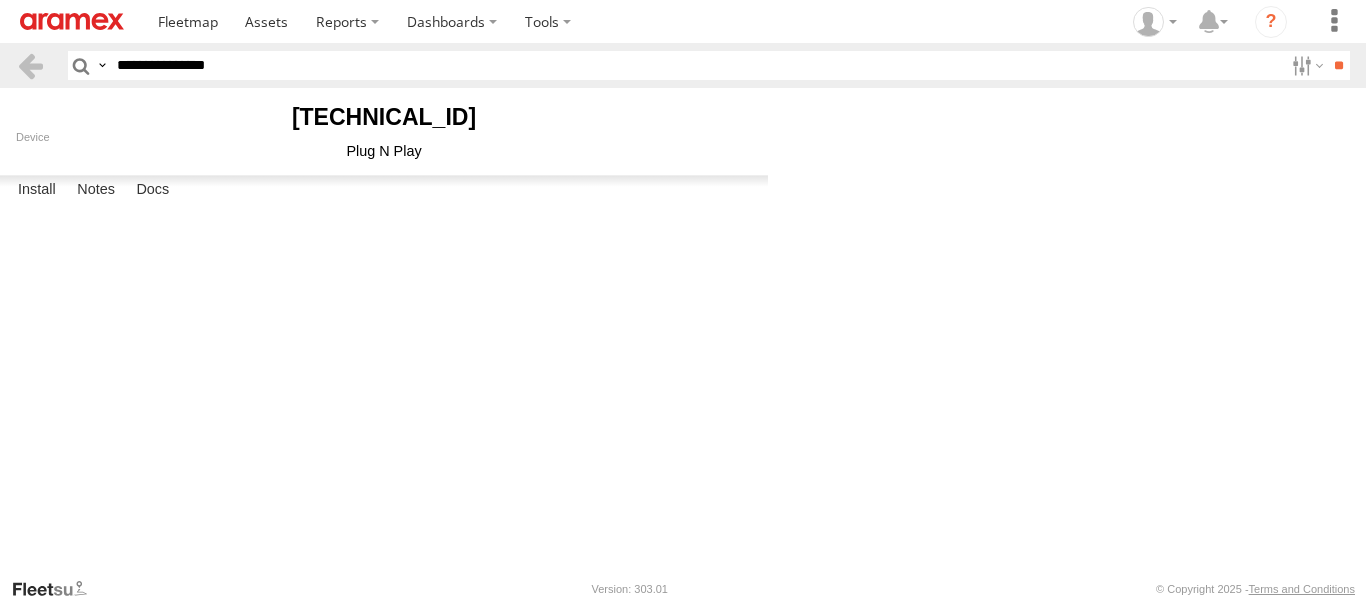 scroll, scrollTop: 0, scrollLeft: 0, axis: both 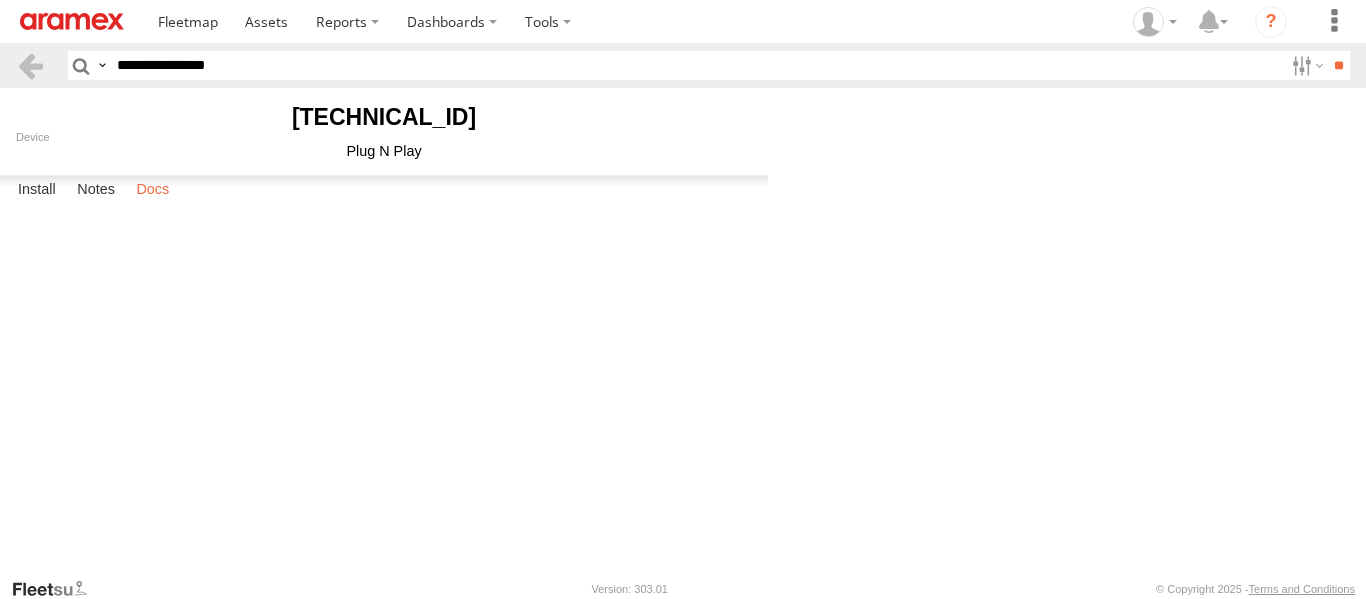 click on "Docs" at bounding box center [152, 190] 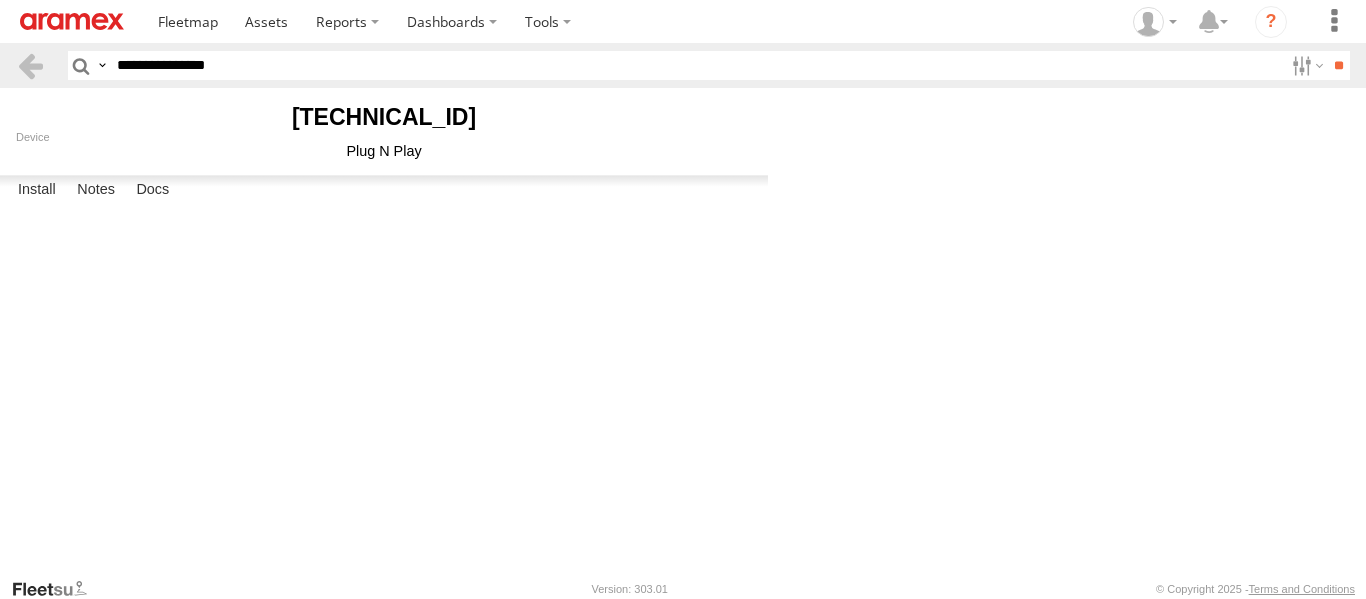 click at bounding box center (0, 0) 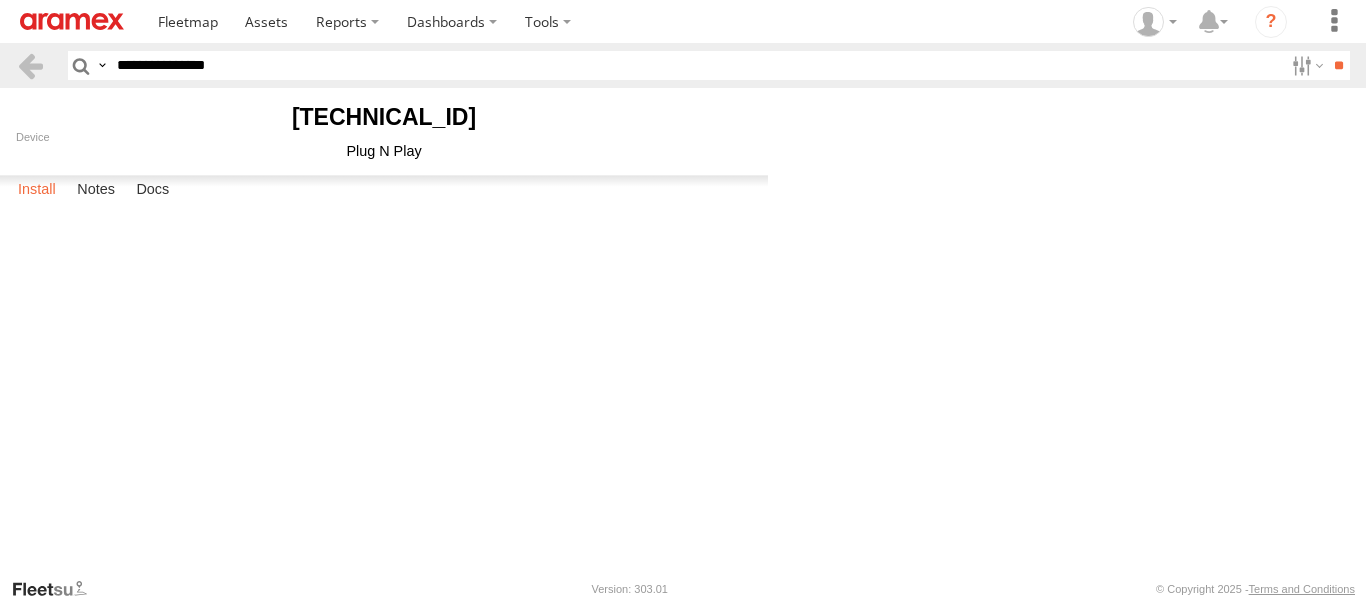 click on "Install" at bounding box center (37, 190) 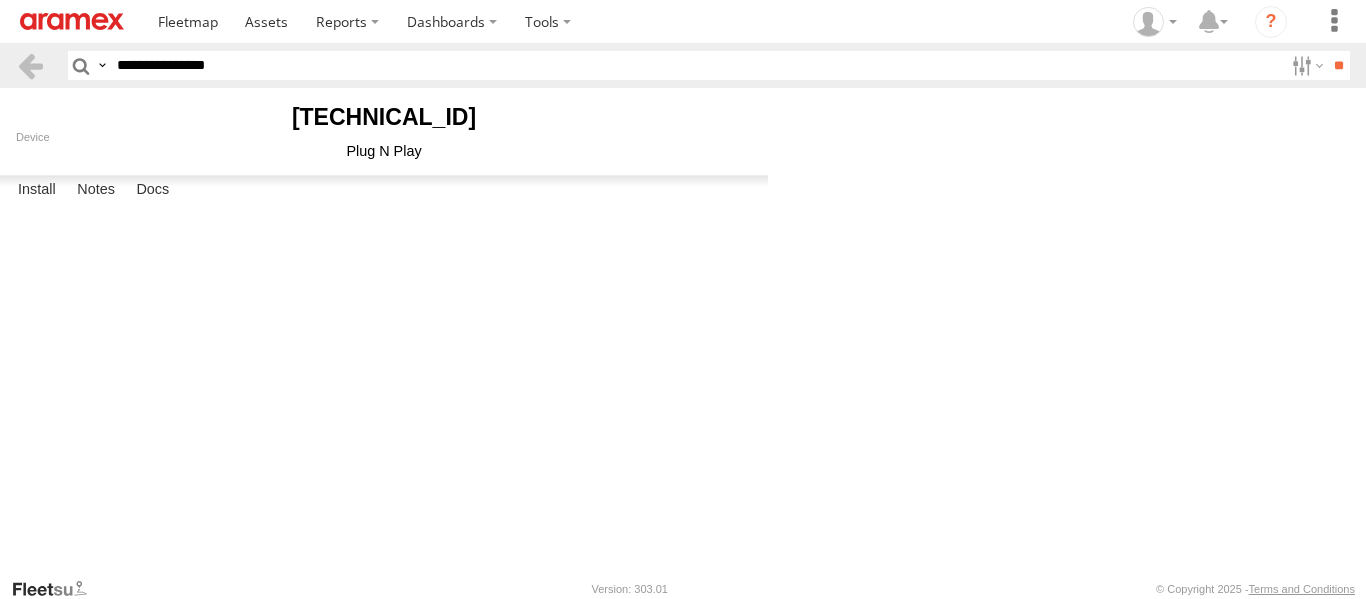 drag, startPoint x: 248, startPoint y: 69, endPoint x: 97, endPoint y: 70, distance: 151.00331 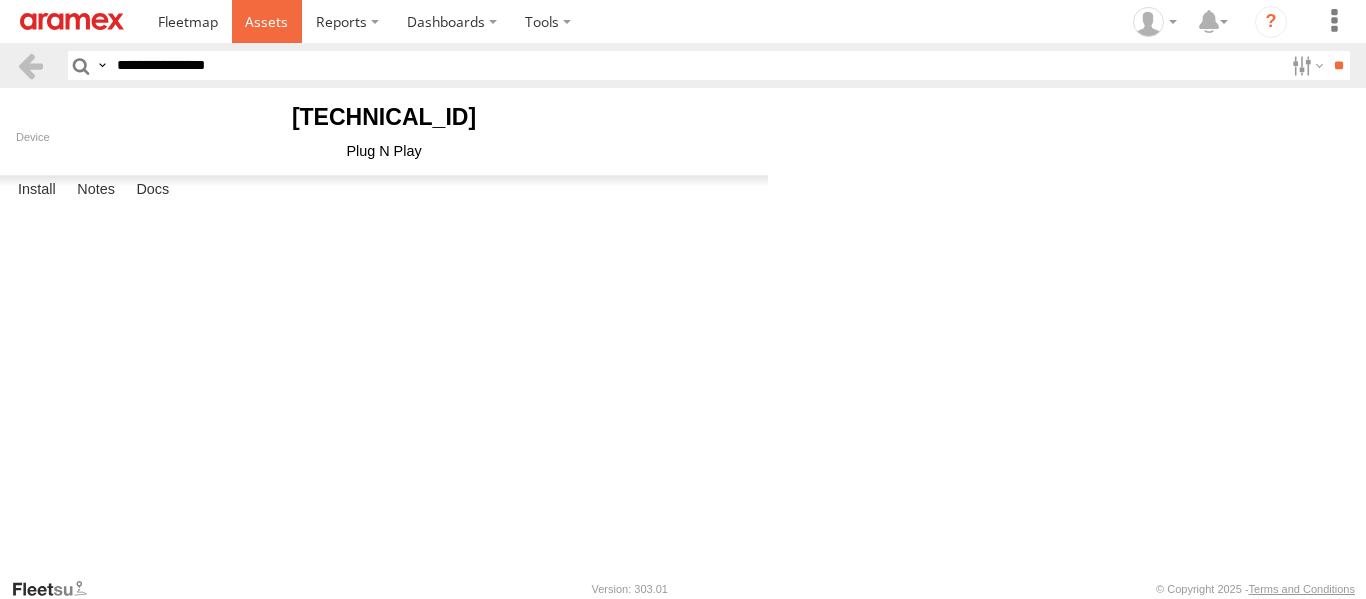 click at bounding box center [266, 21] 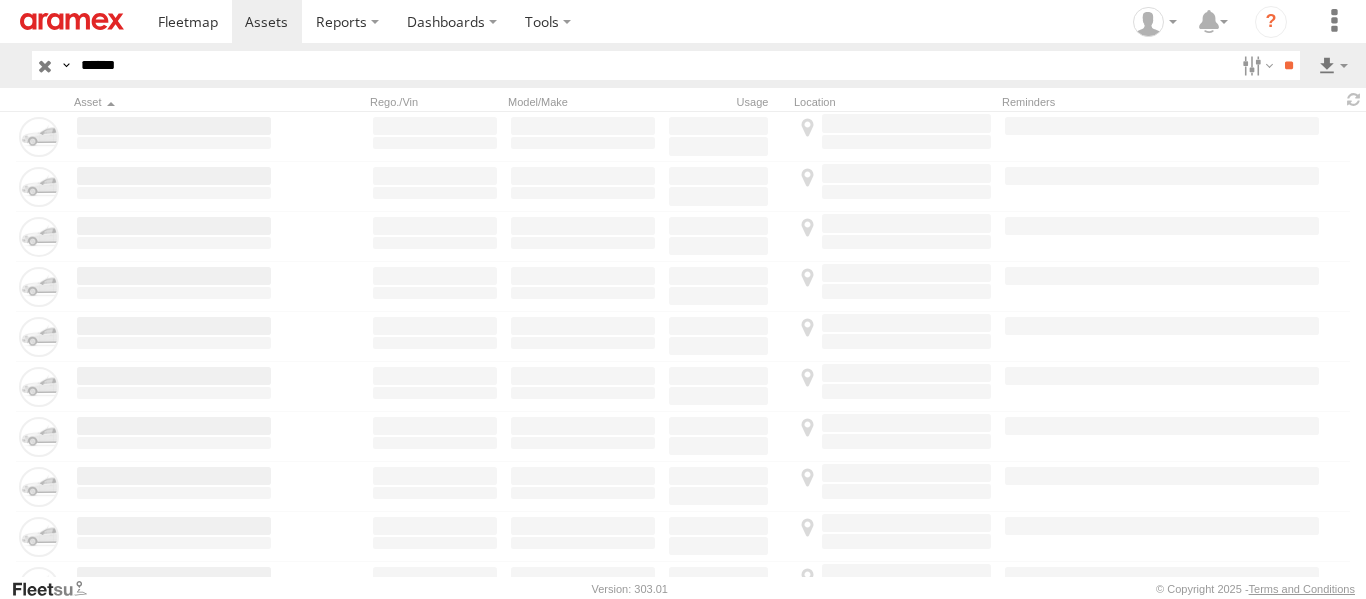 scroll, scrollTop: 0, scrollLeft: 0, axis: both 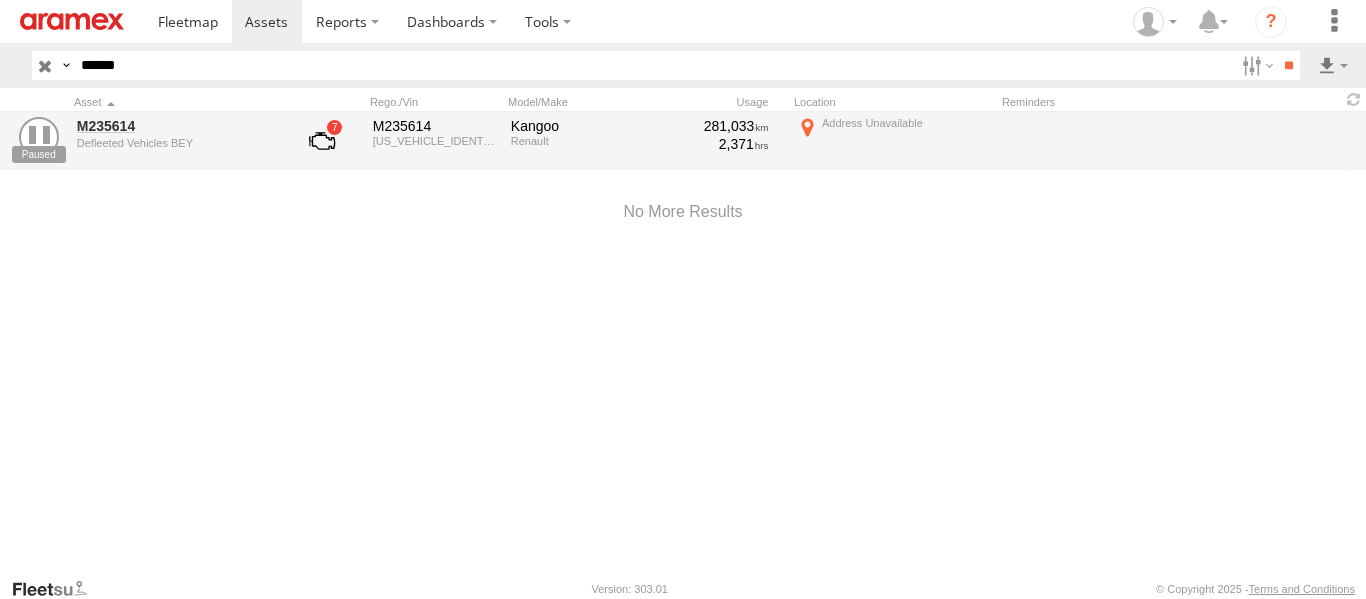 click on "******" at bounding box center (653, 65) 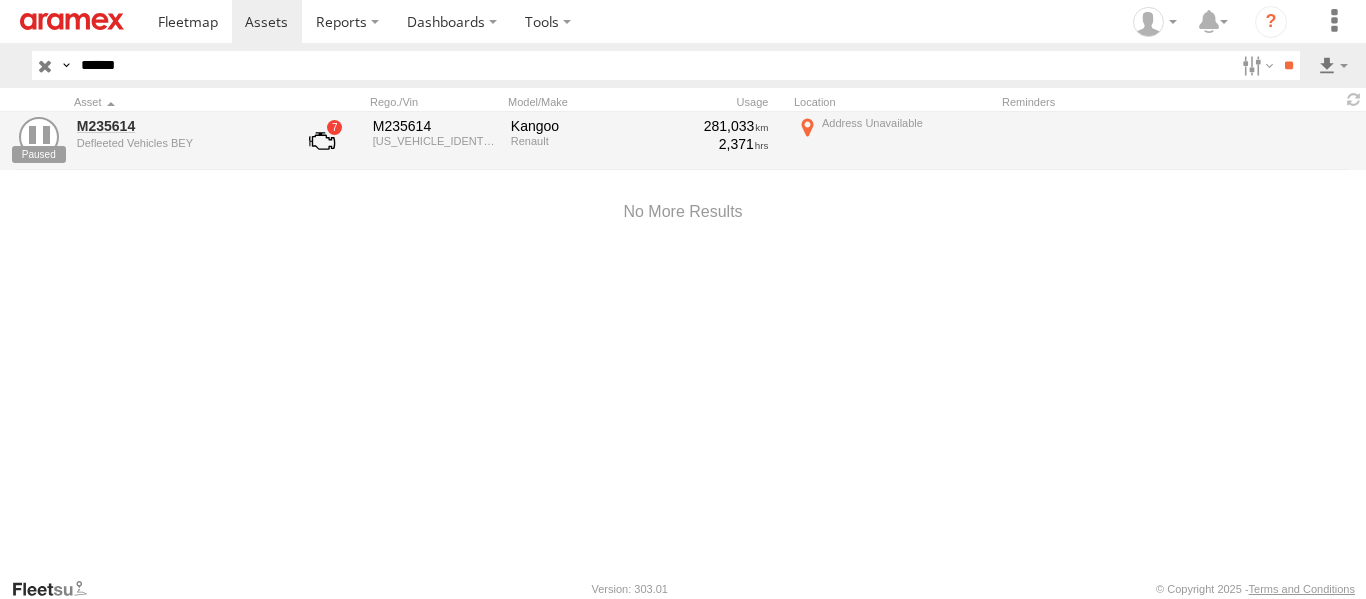 type on "******" 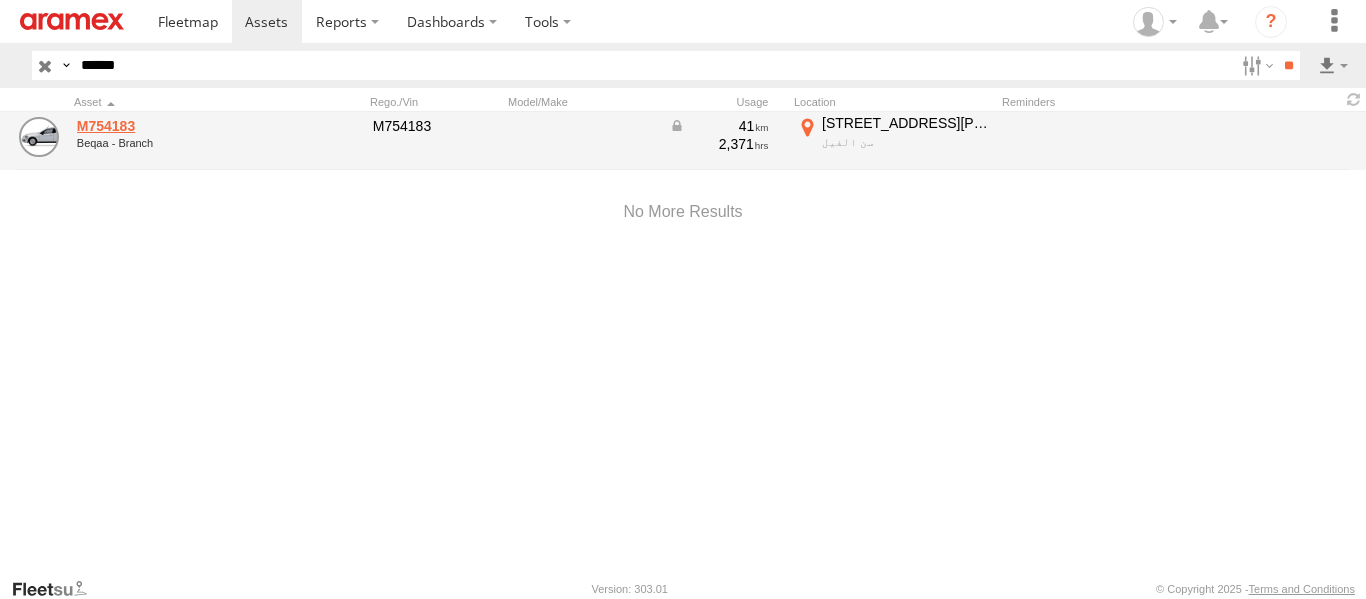 click on "M754183" at bounding box center [174, 126] 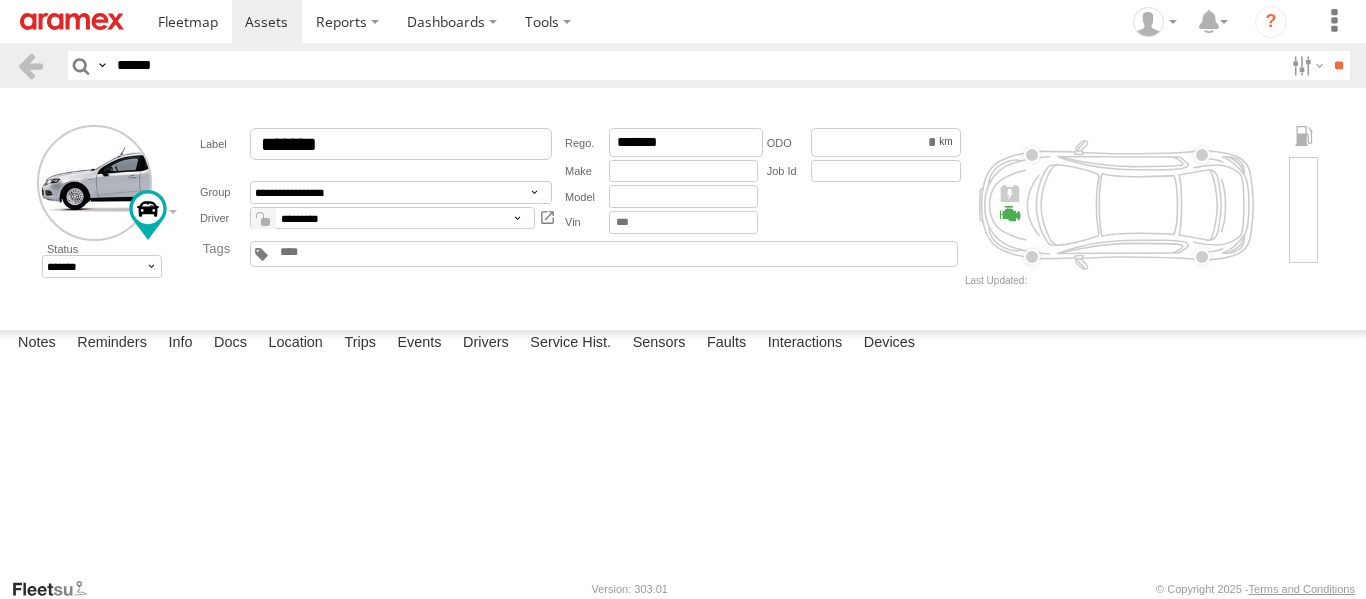 scroll, scrollTop: 0, scrollLeft: 0, axis: both 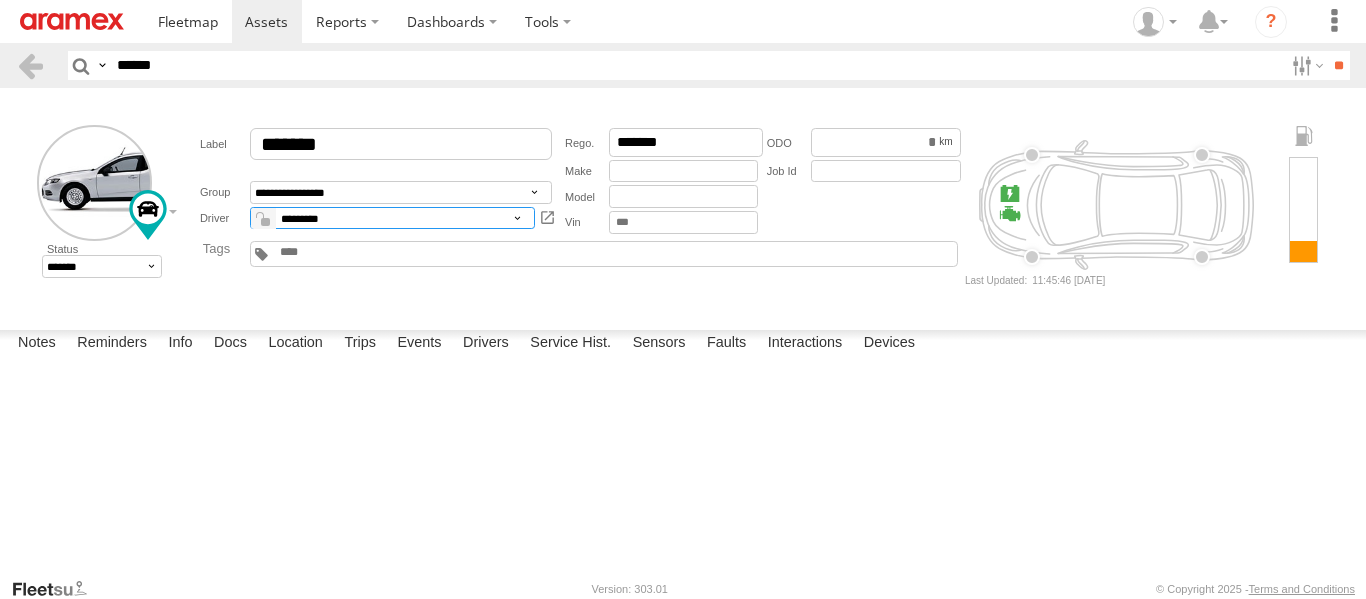 click on "**********" at bounding box center (392, 218) 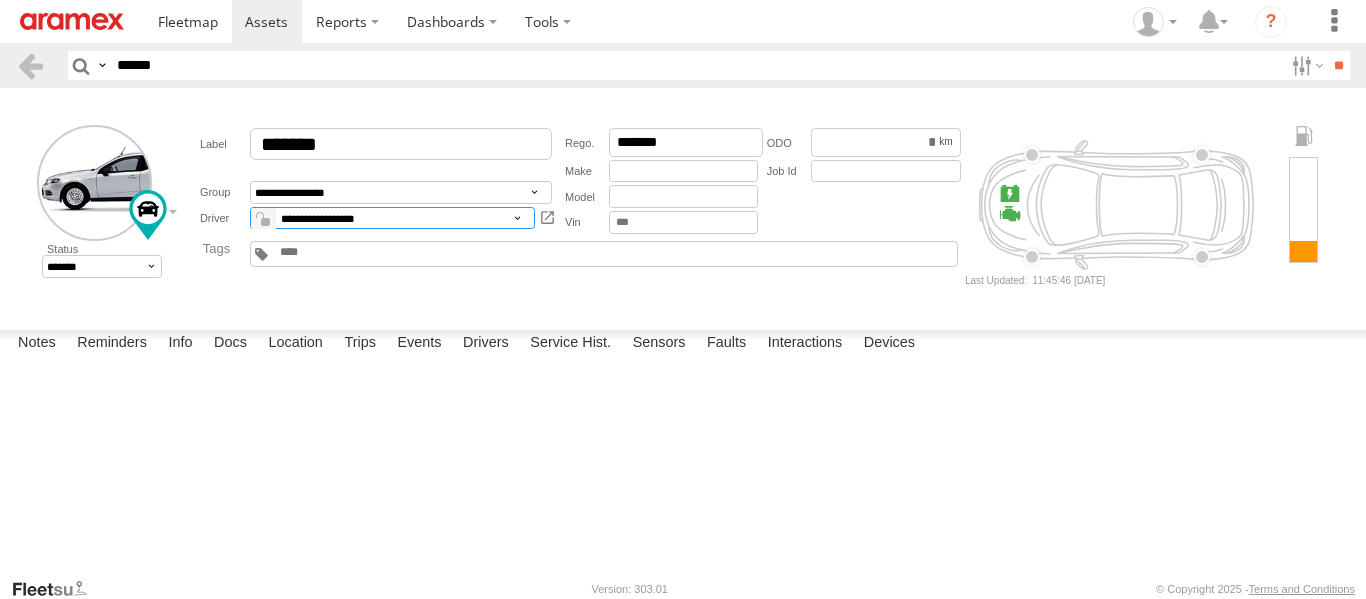 click on "**********" at bounding box center [392, 218] 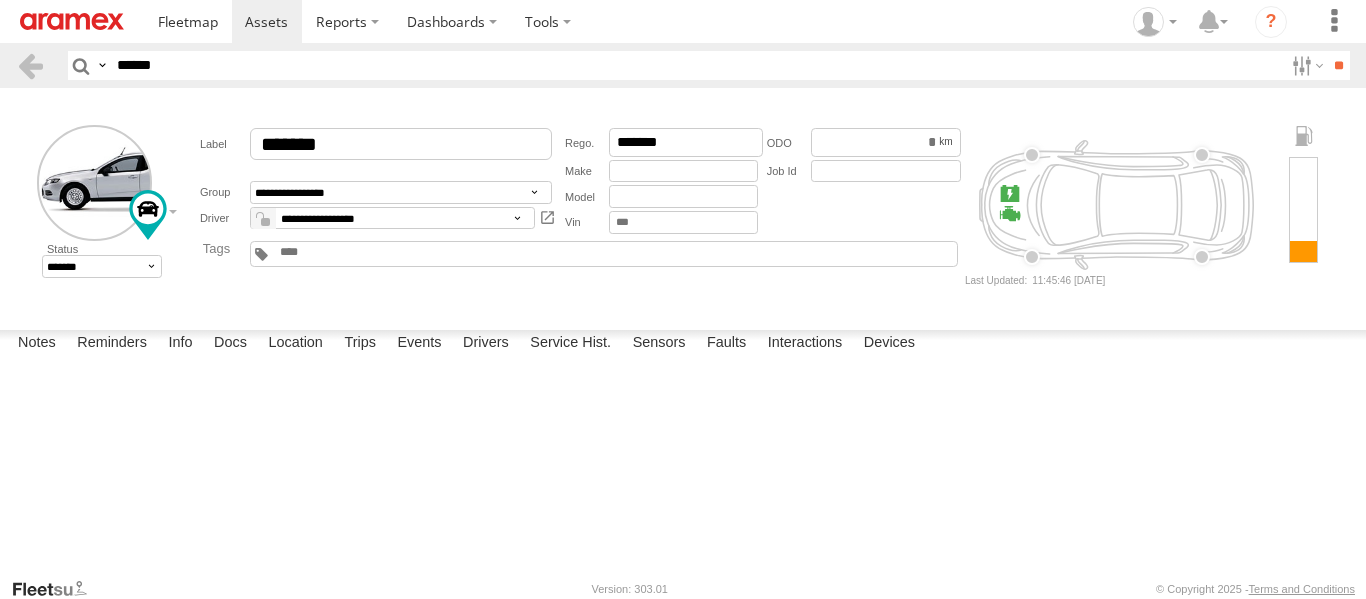 click at bounding box center (0, 0) 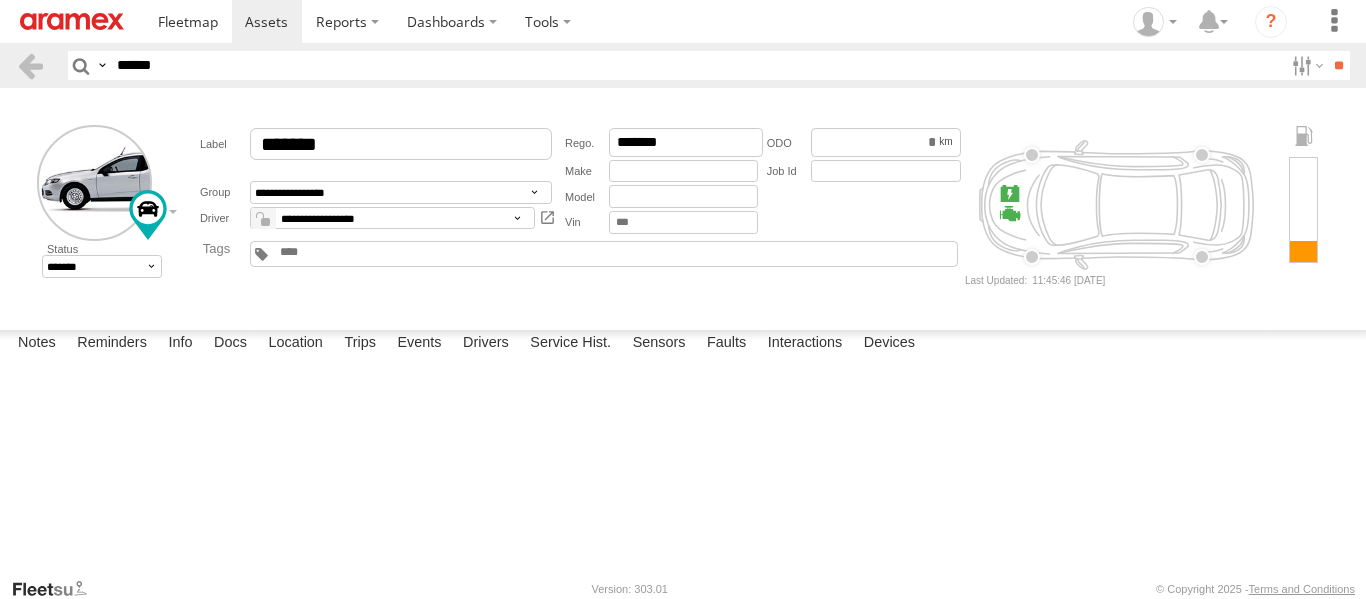 click on "**********" at bounding box center (0, 0) 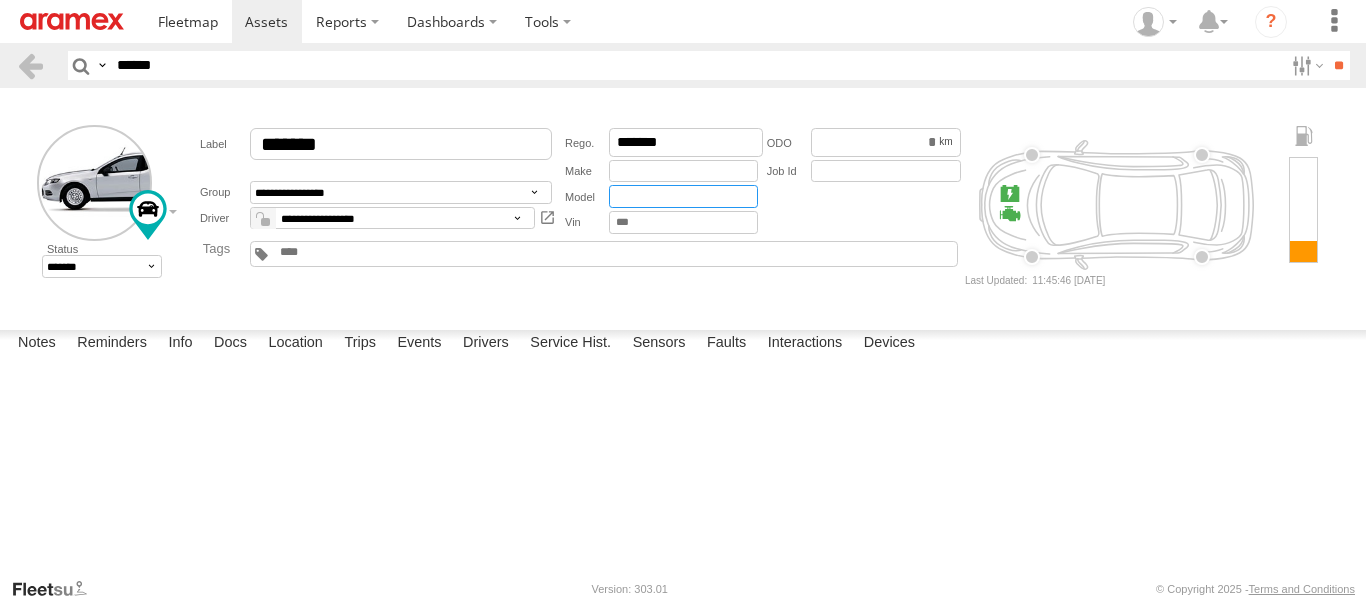 click at bounding box center (683, 196) 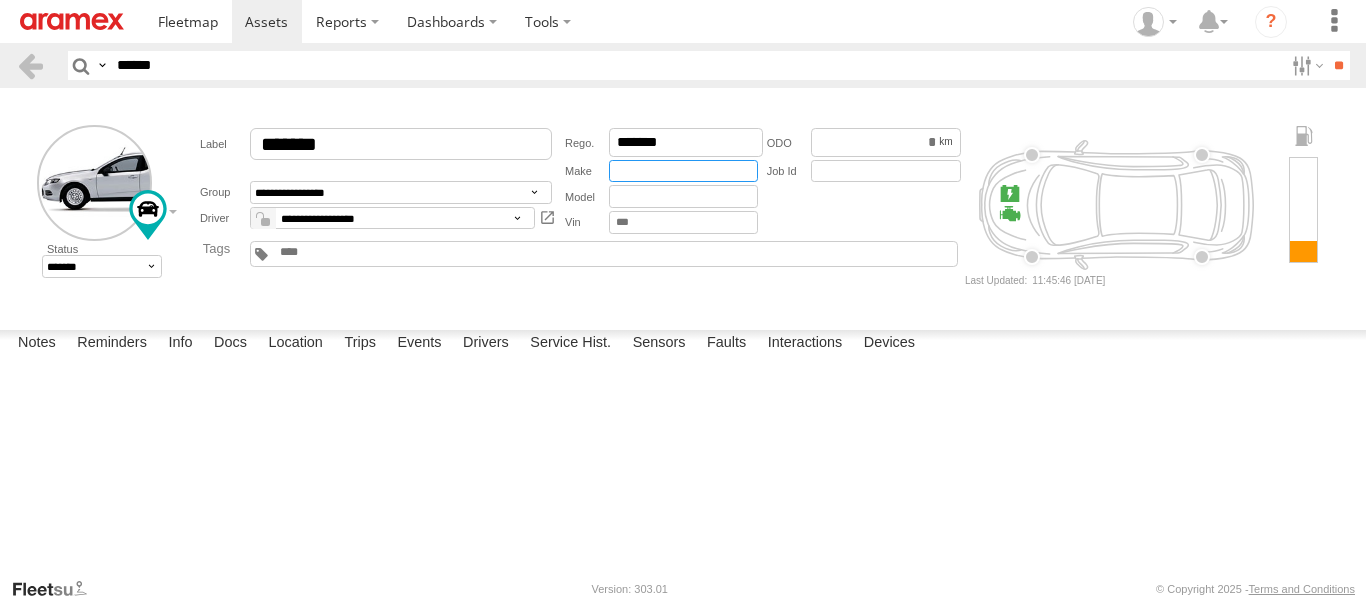 click at bounding box center (683, 171) 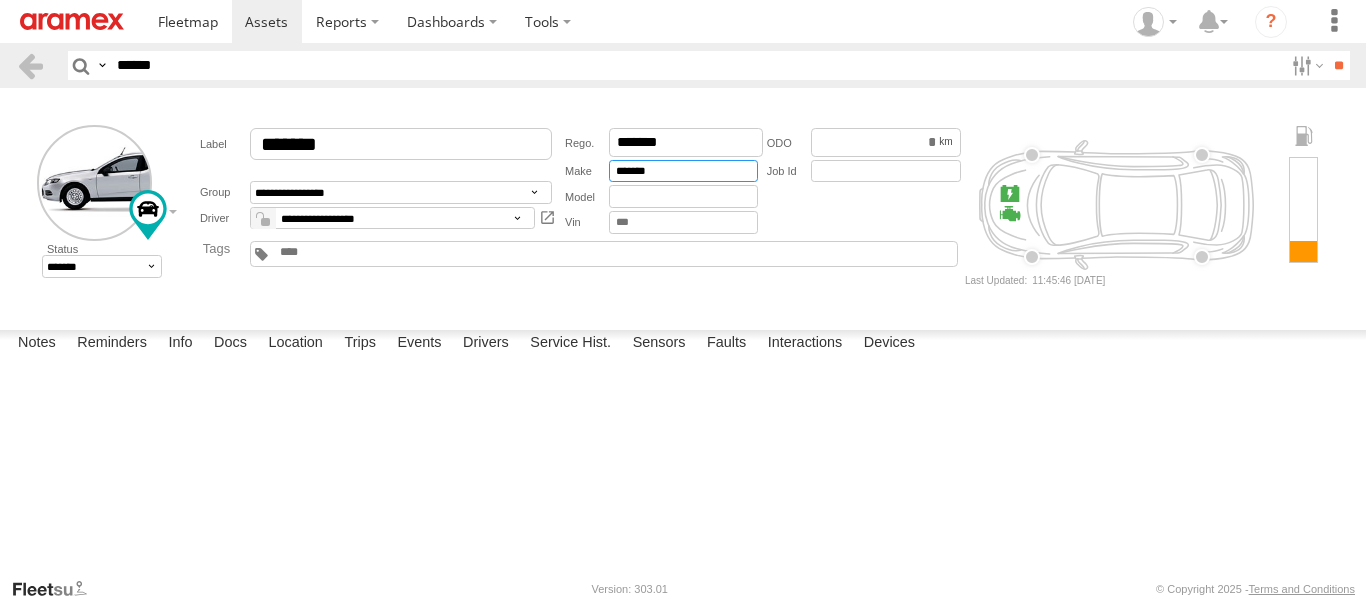 type on "*******" 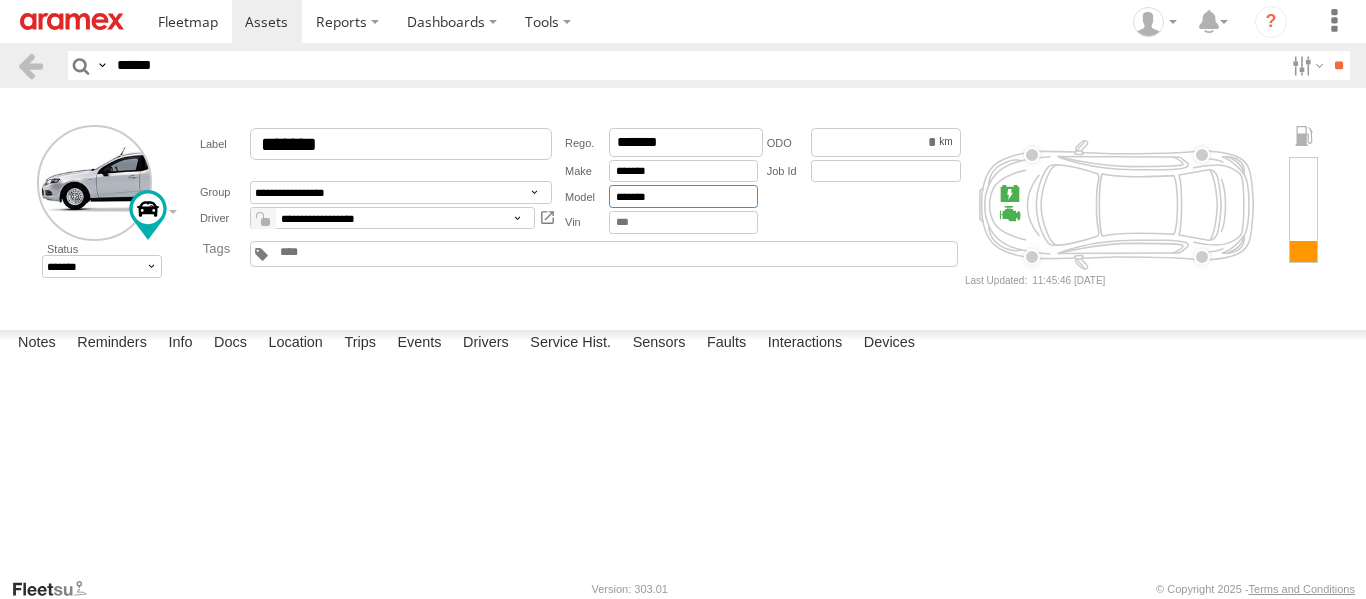 type on "*******" 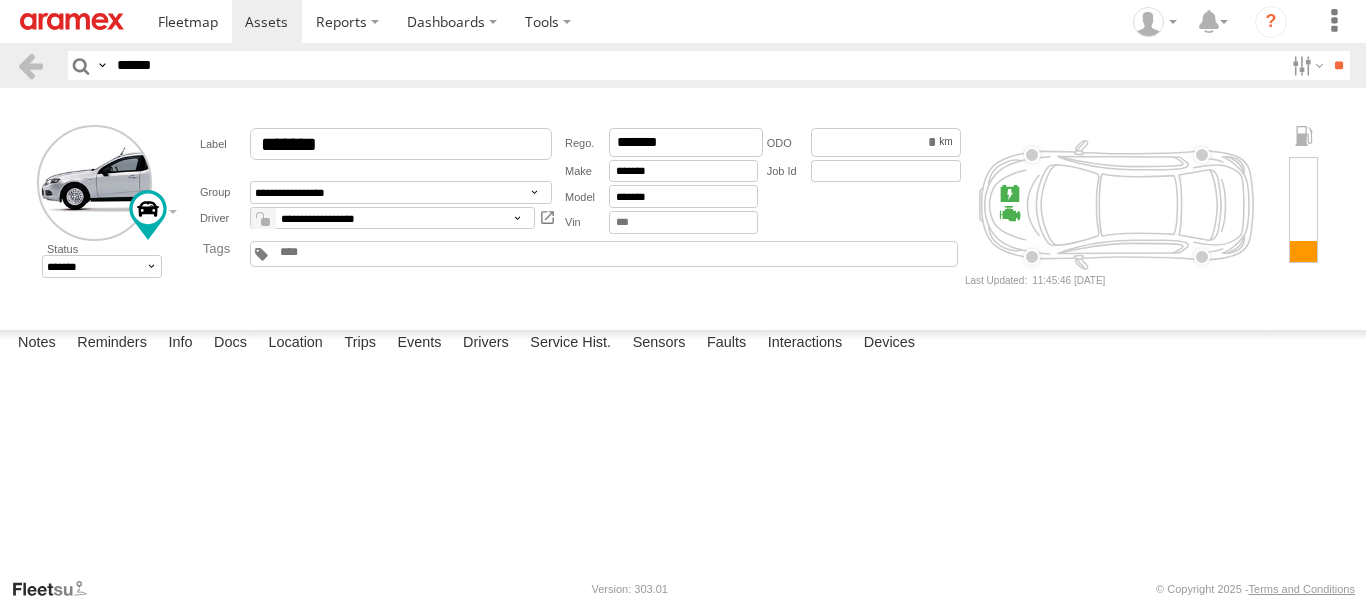 click at bounding box center [326, 252] 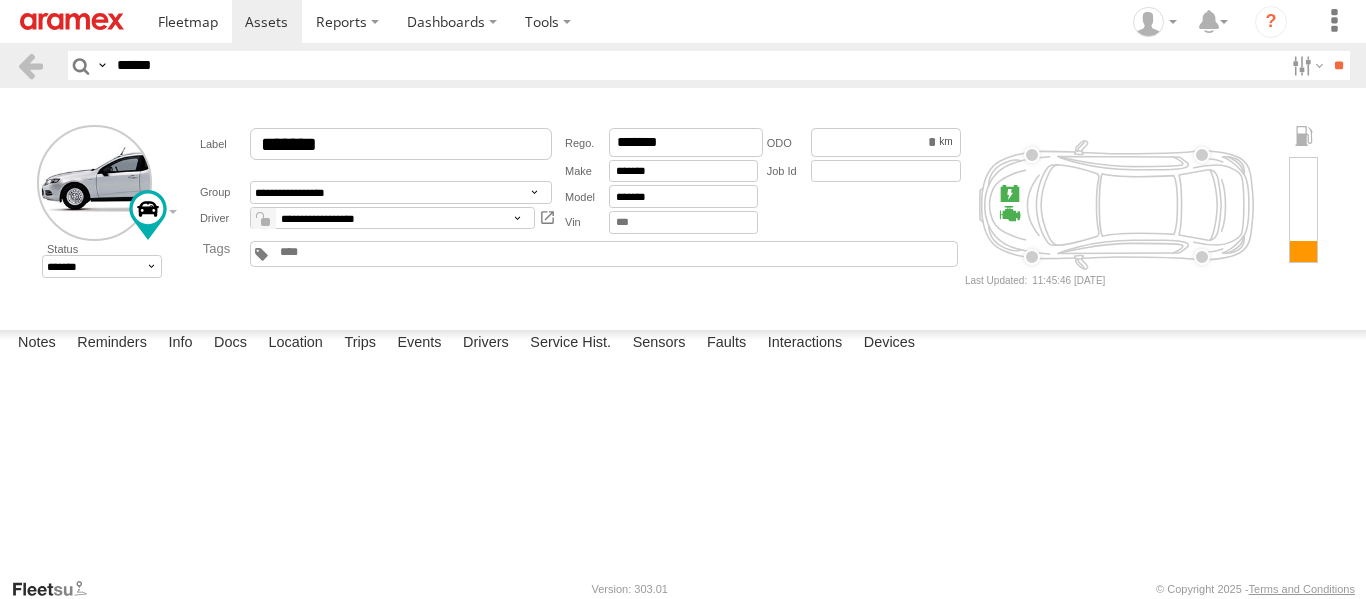 type 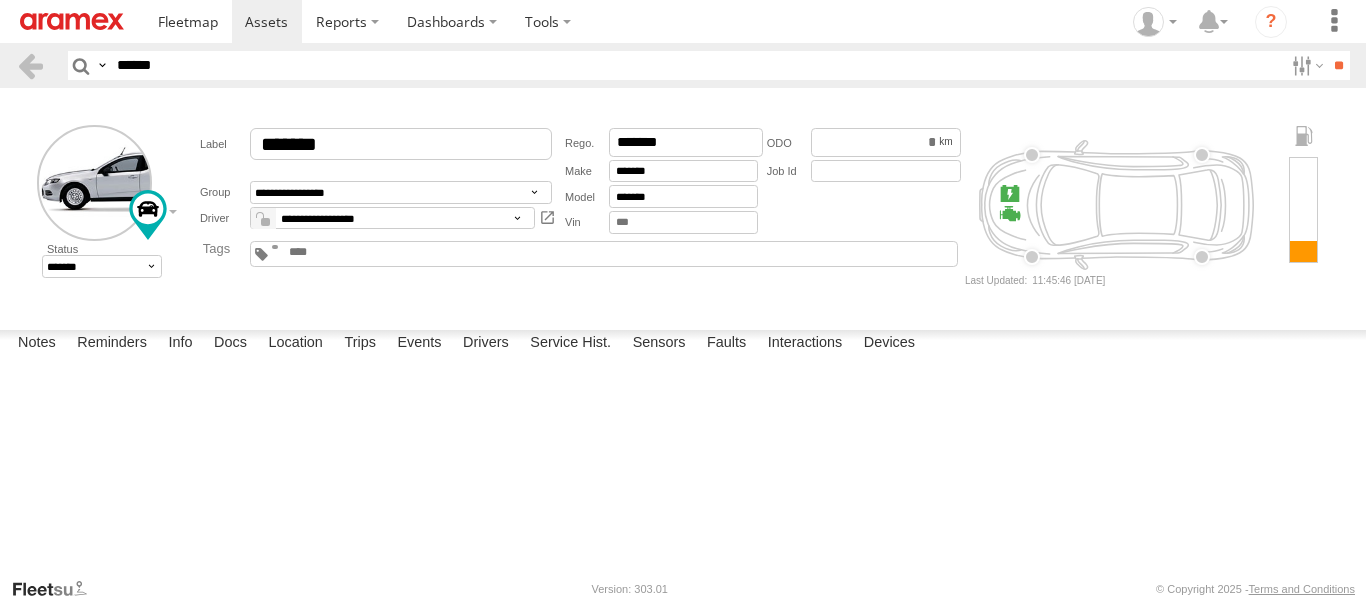 click on "**********" at bounding box center [683, 205] 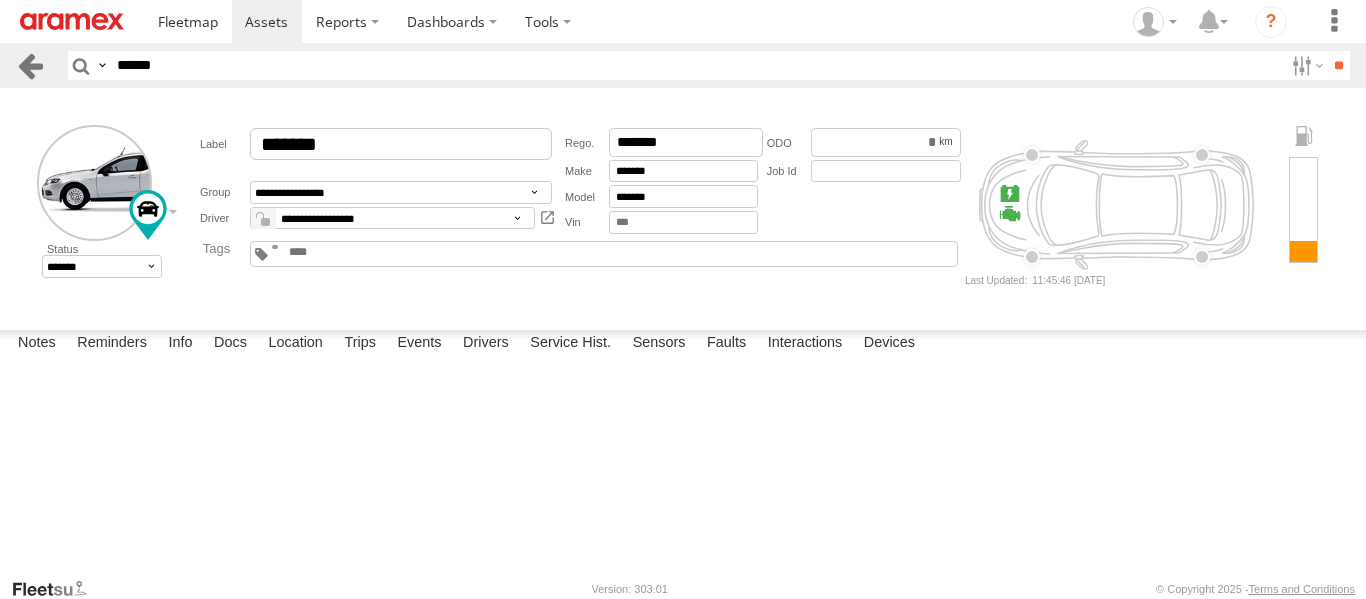 click at bounding box center (30, 65) 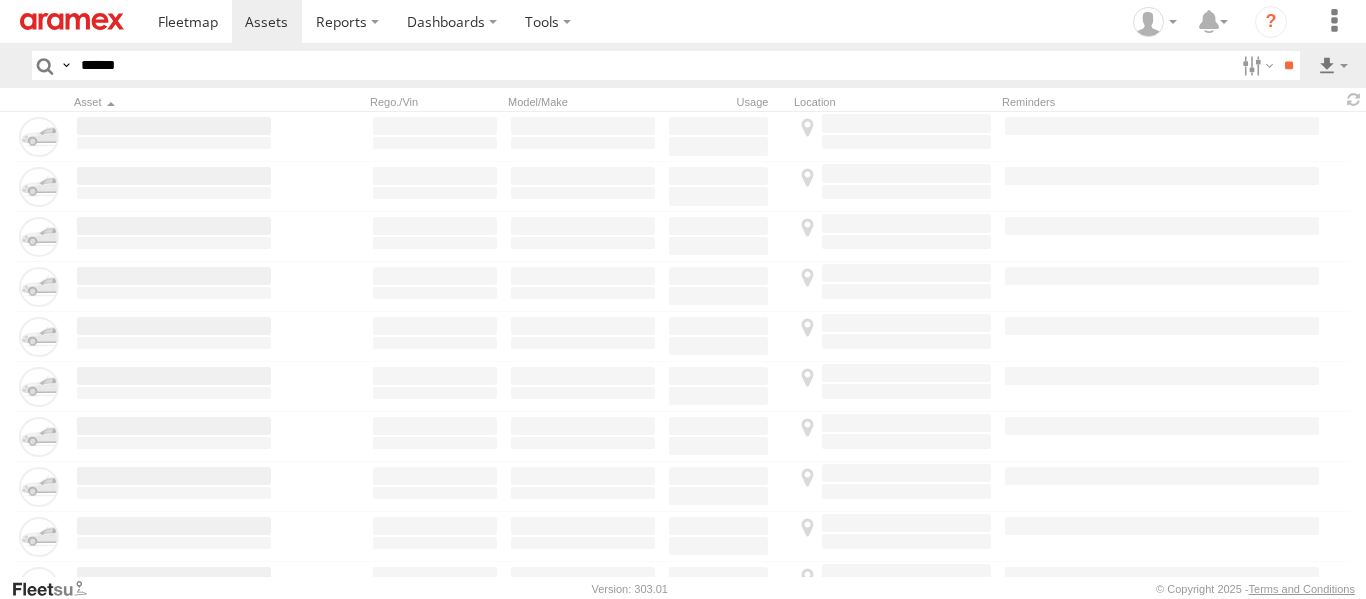 scroll, scrollTop: 0, scrollLeft: 0, axis: both 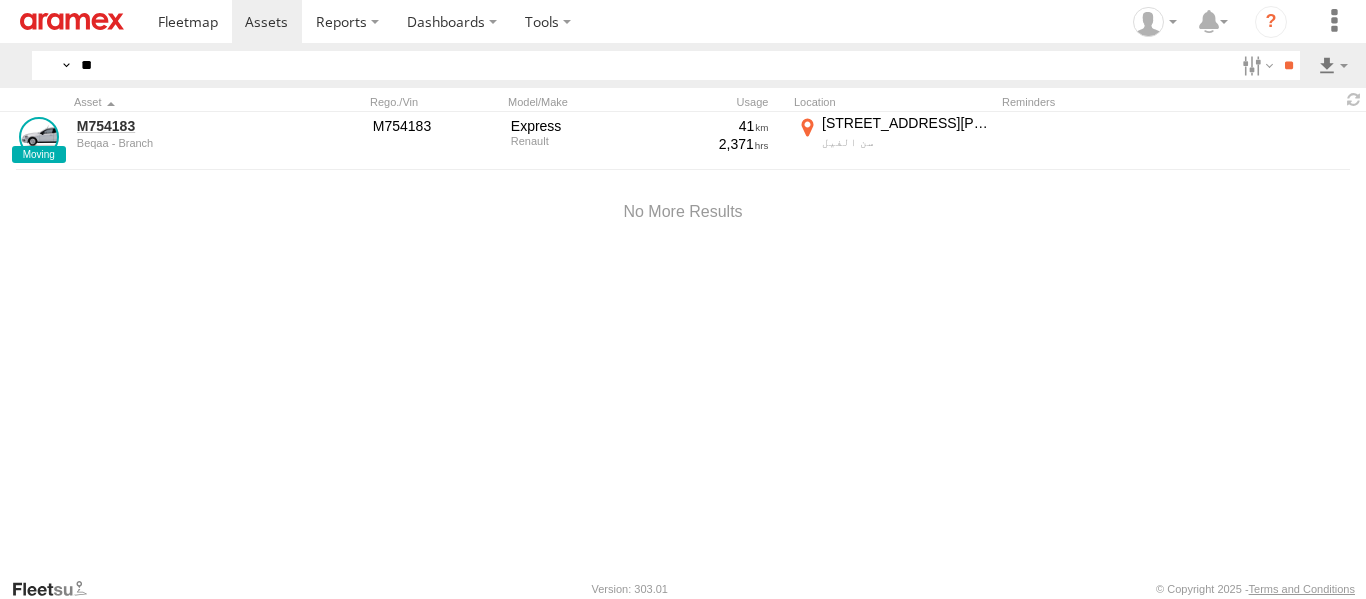 type on "*" 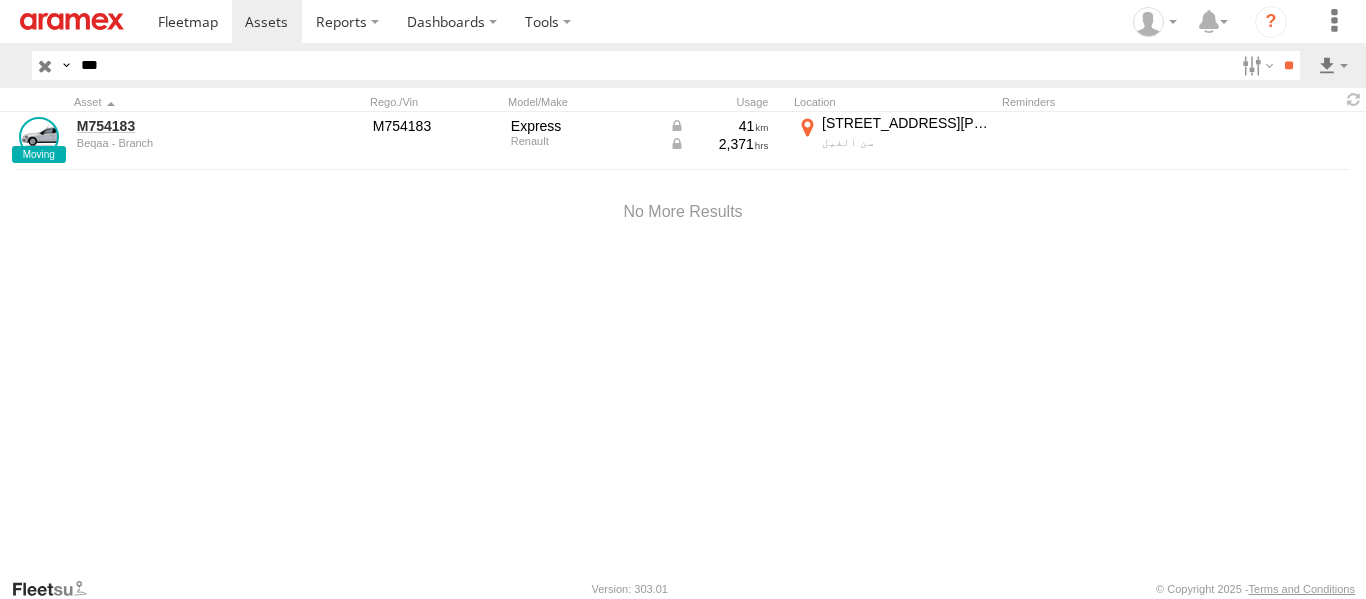 type on "***" 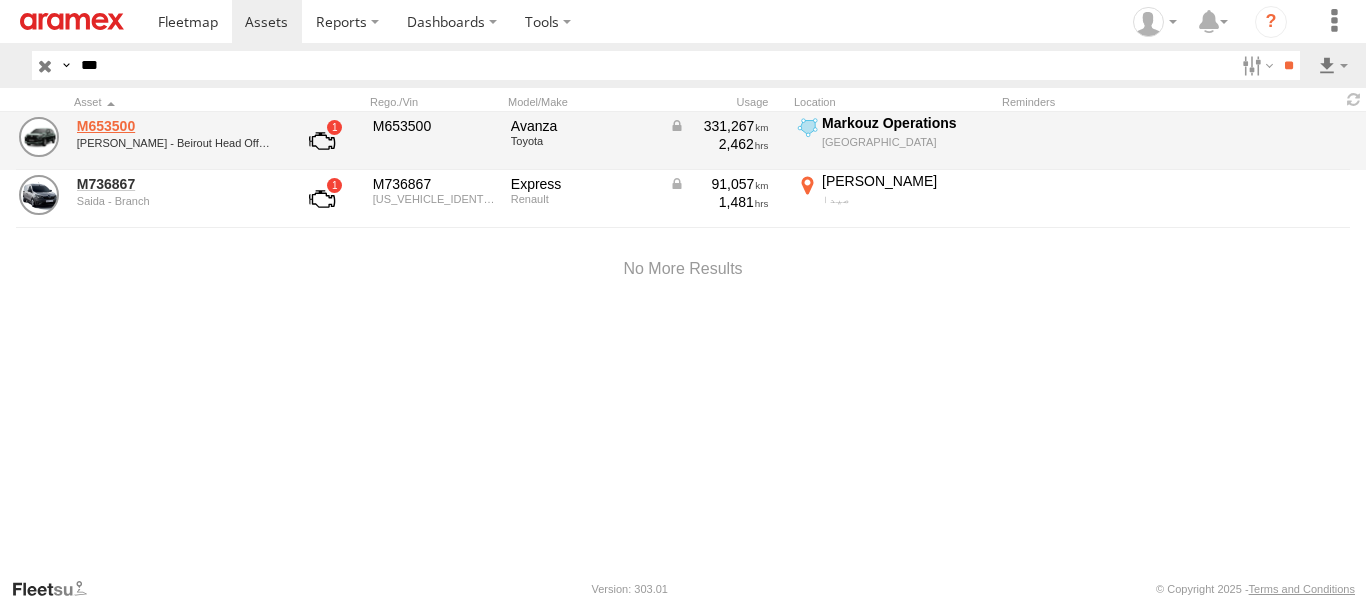 click on "M653500" at bounding box center [174, 126] 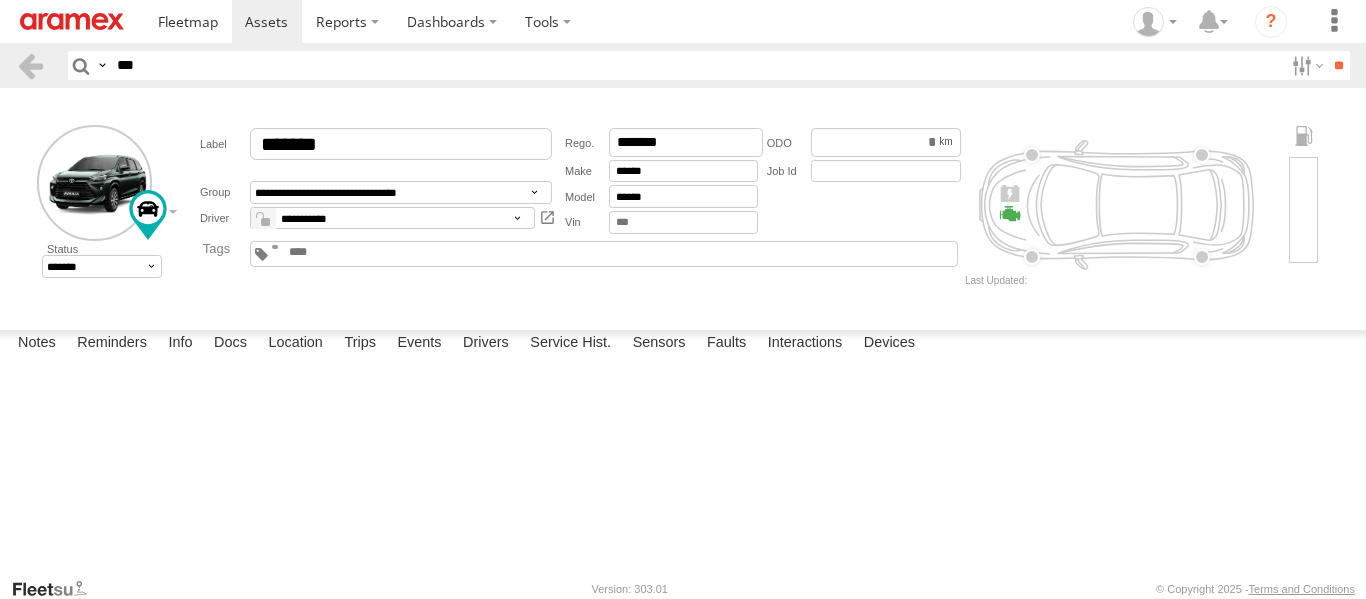 scroll, scrollTop: 0, scrollLeft: 0, axis: both 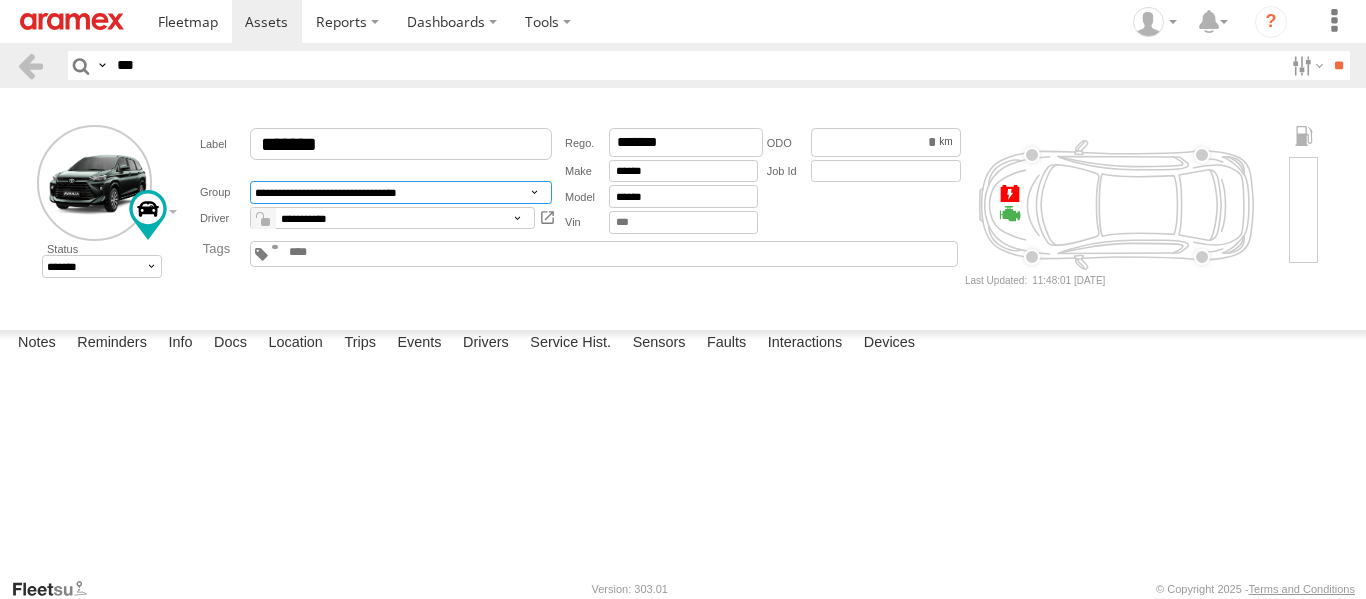 click on "**********" at bounding box center (401, 192) 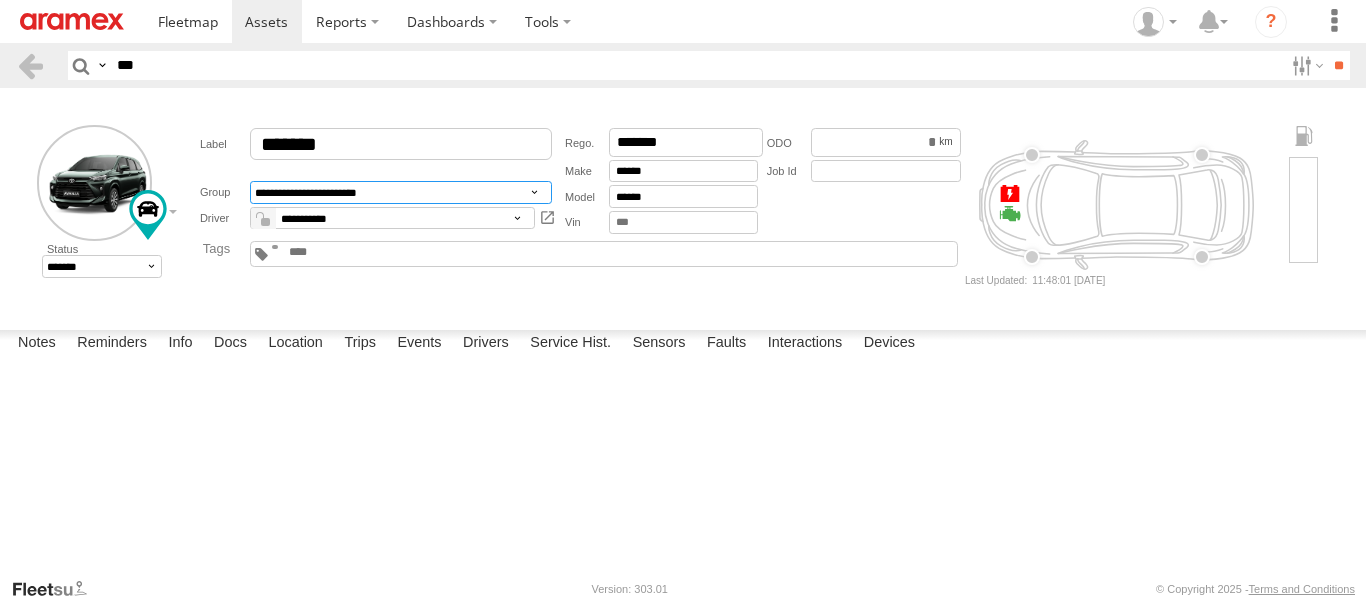 click on "**********" at bounding box center [401, 192] 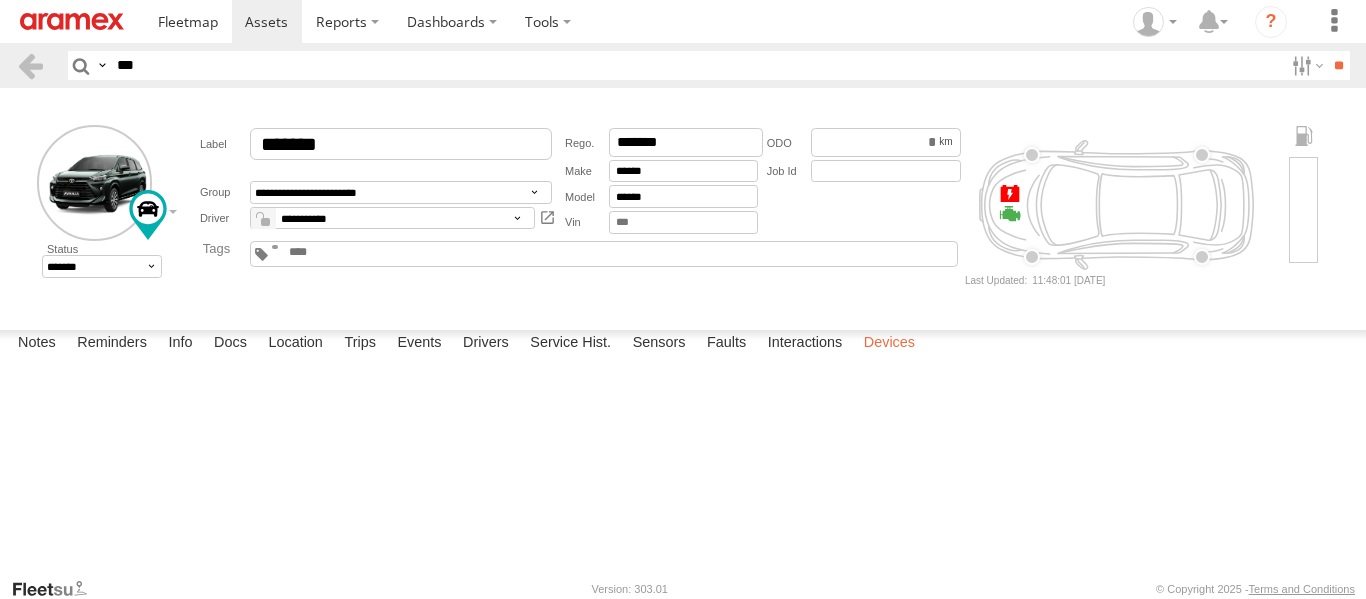 click on "Devices" at bounding box center (889, 344) 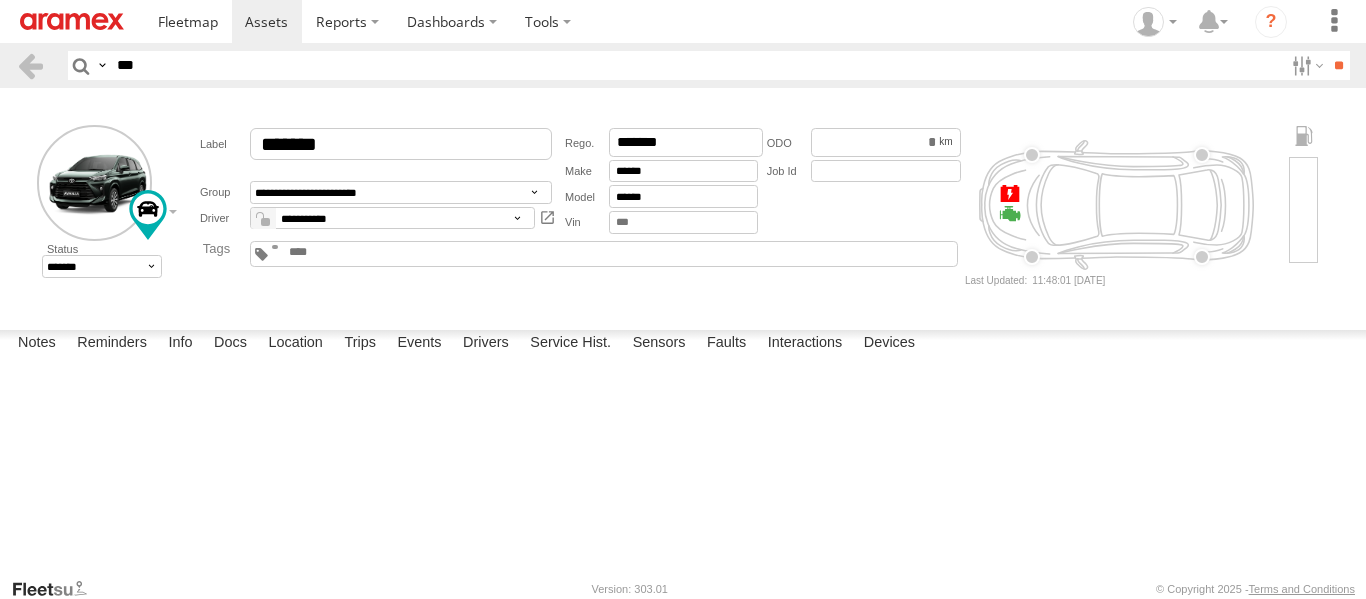 drag, startPoint x: 212, startPoint y: 414, endPoint x: 76, endPoint y: 406, distance: 136.23509 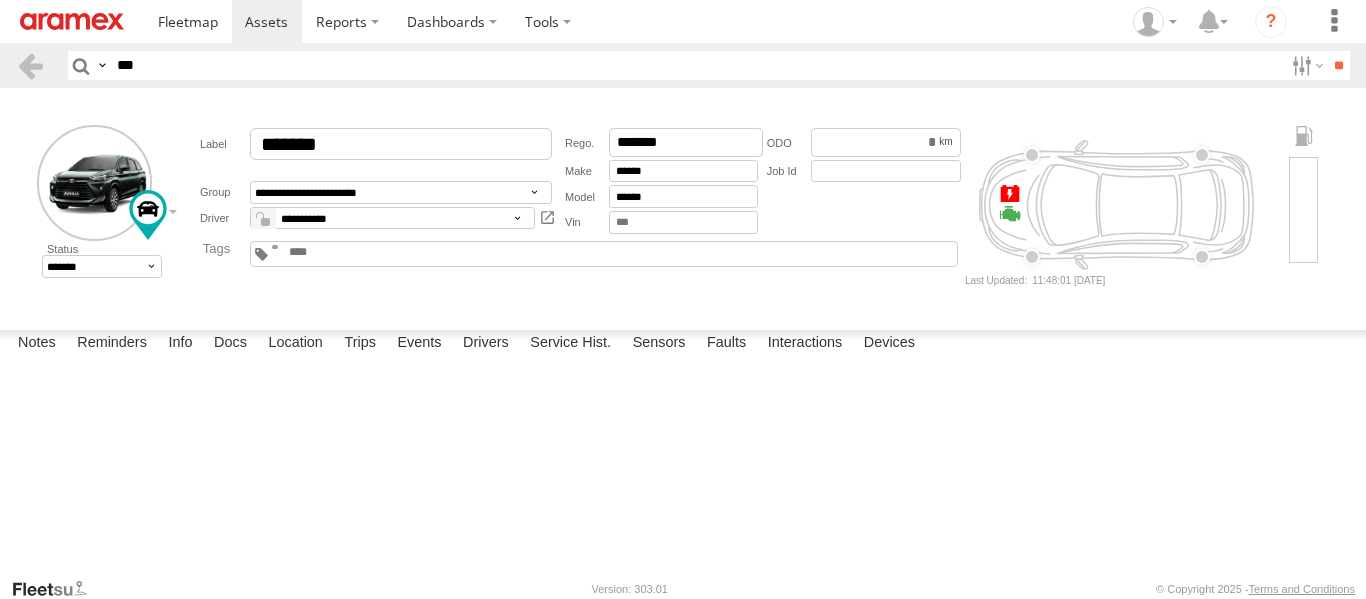 copy on "[TECHNICAL_ID]" 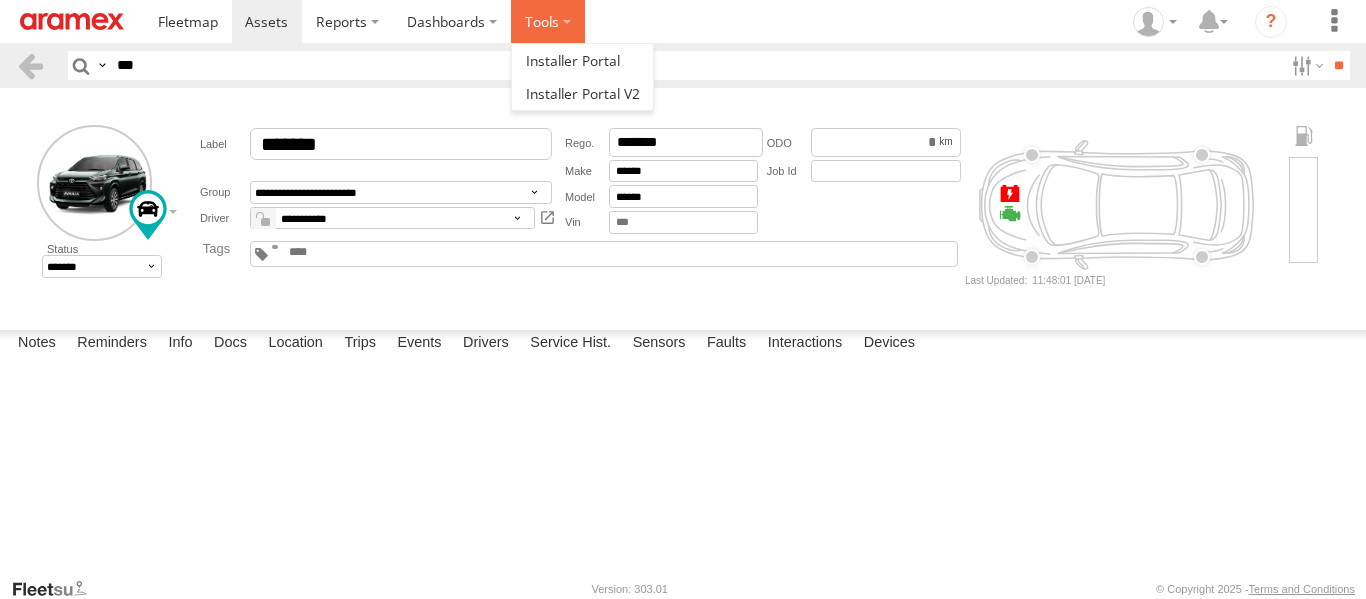 click at bounding box center (548, 21) 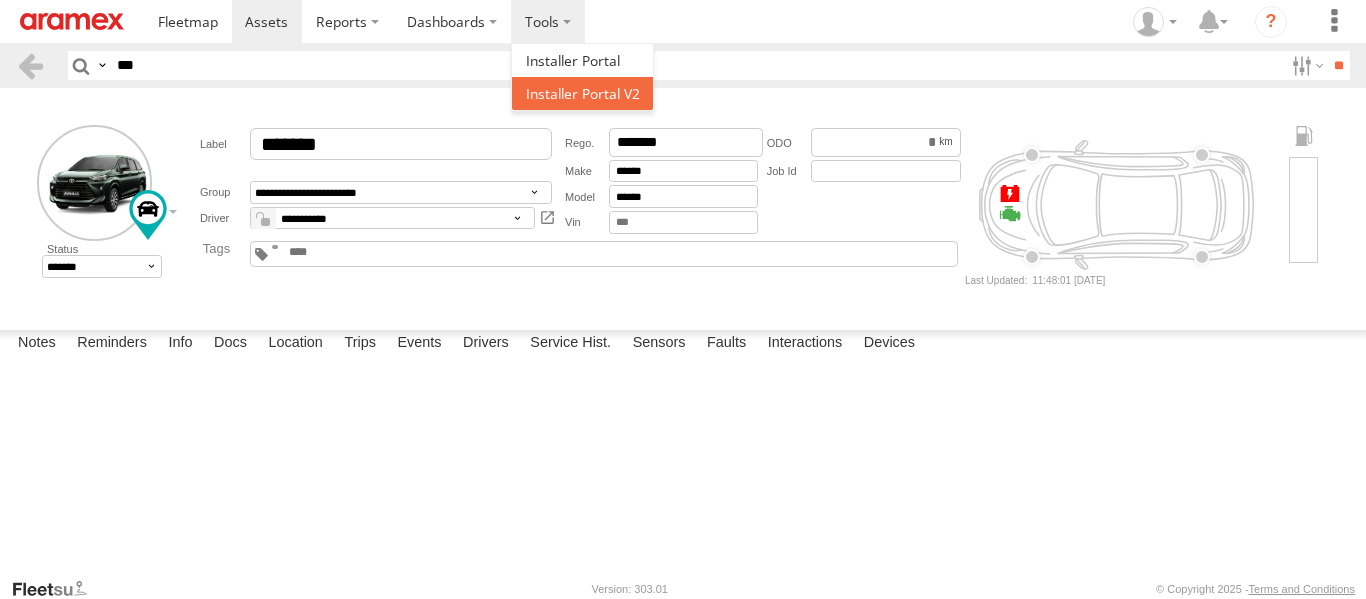 click at bounding box center (583, 93) 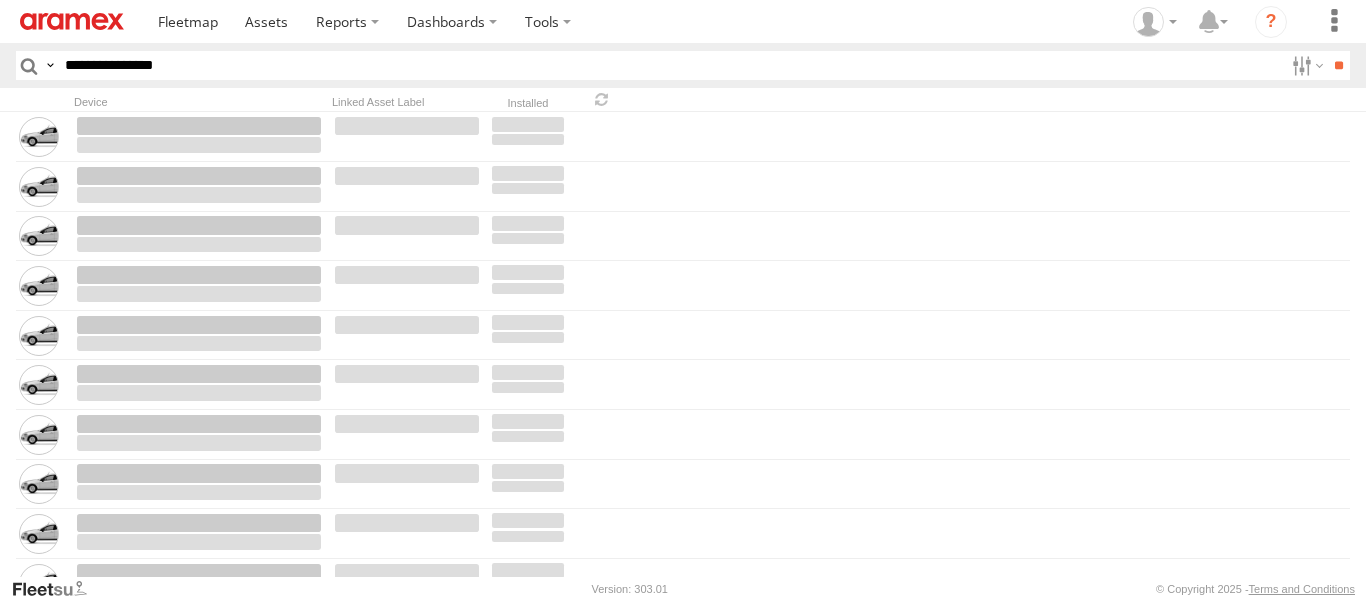 scroll, scrollTop: 0, scrollLeft: 0, axis: both 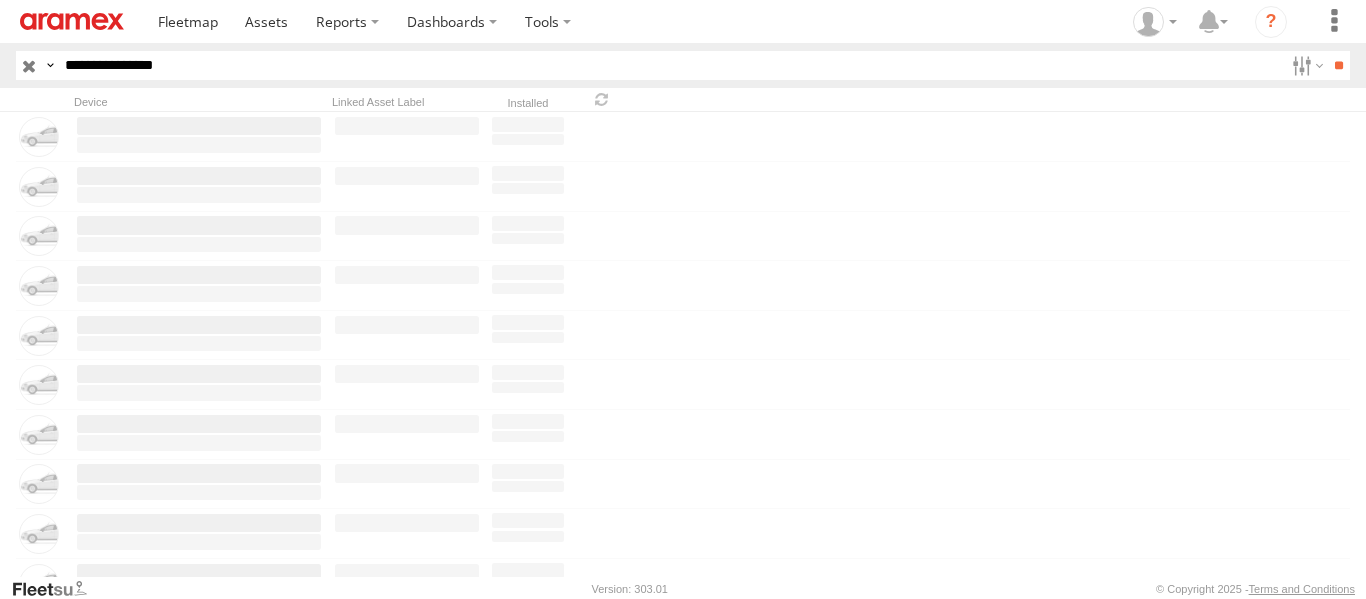 drag, startPoint x: 191, startPoint y: 73, endPoint x: -26, endPoint y: 68, distance: 217.0576 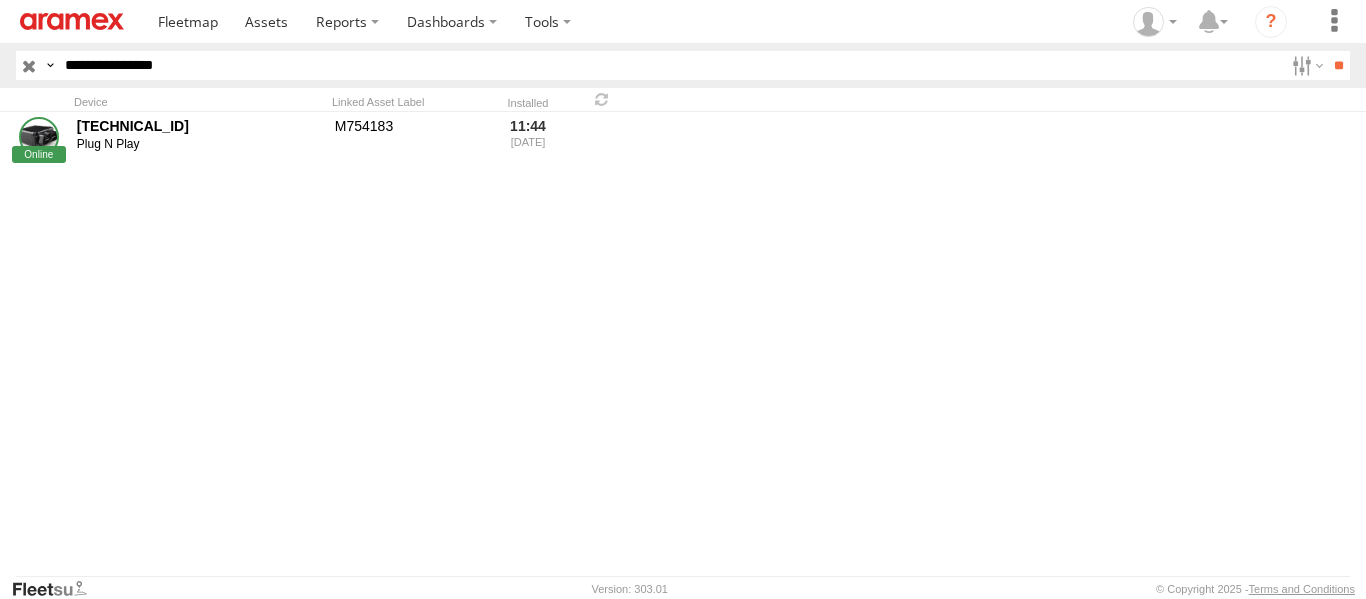 type on "**********" 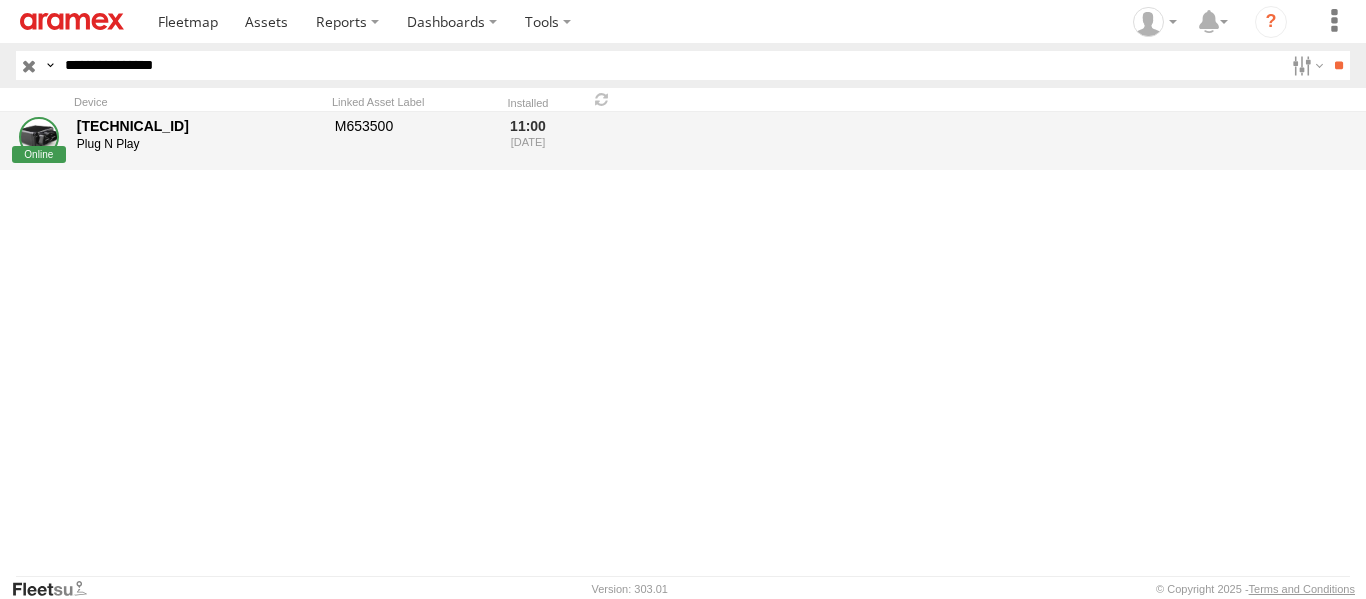 click on "Plug N Play" at bounding box center [199, 145] 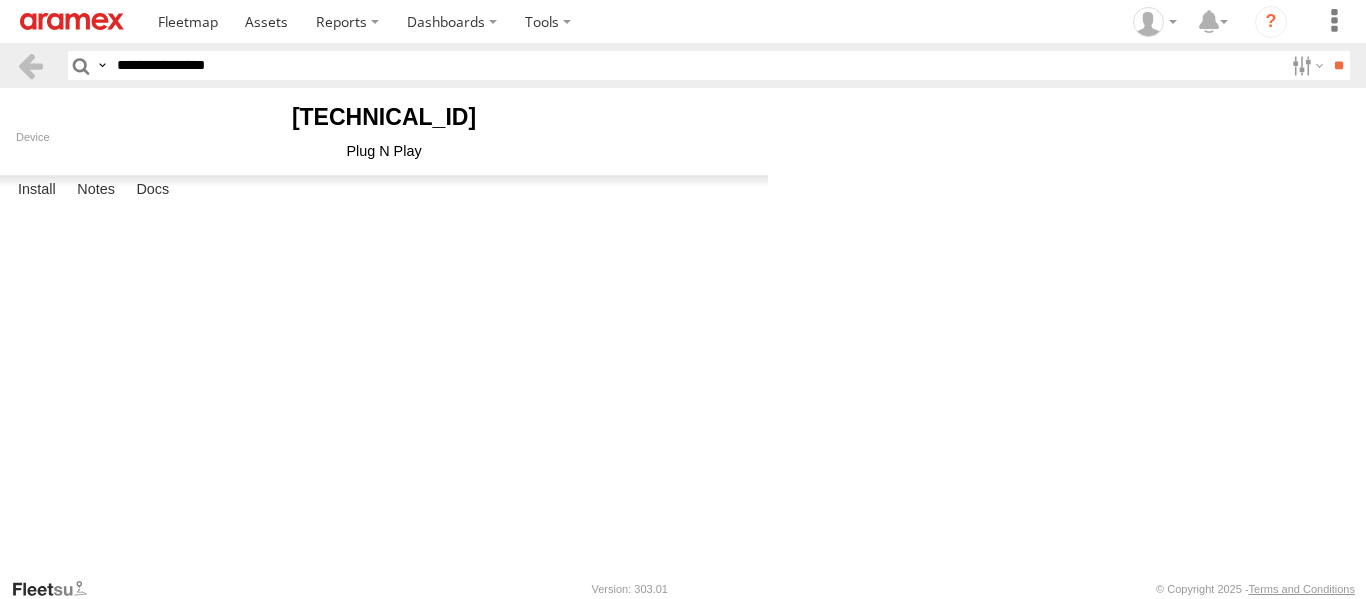 scroll, scrollTop: 0, scrollLeft: 0, axis: both 